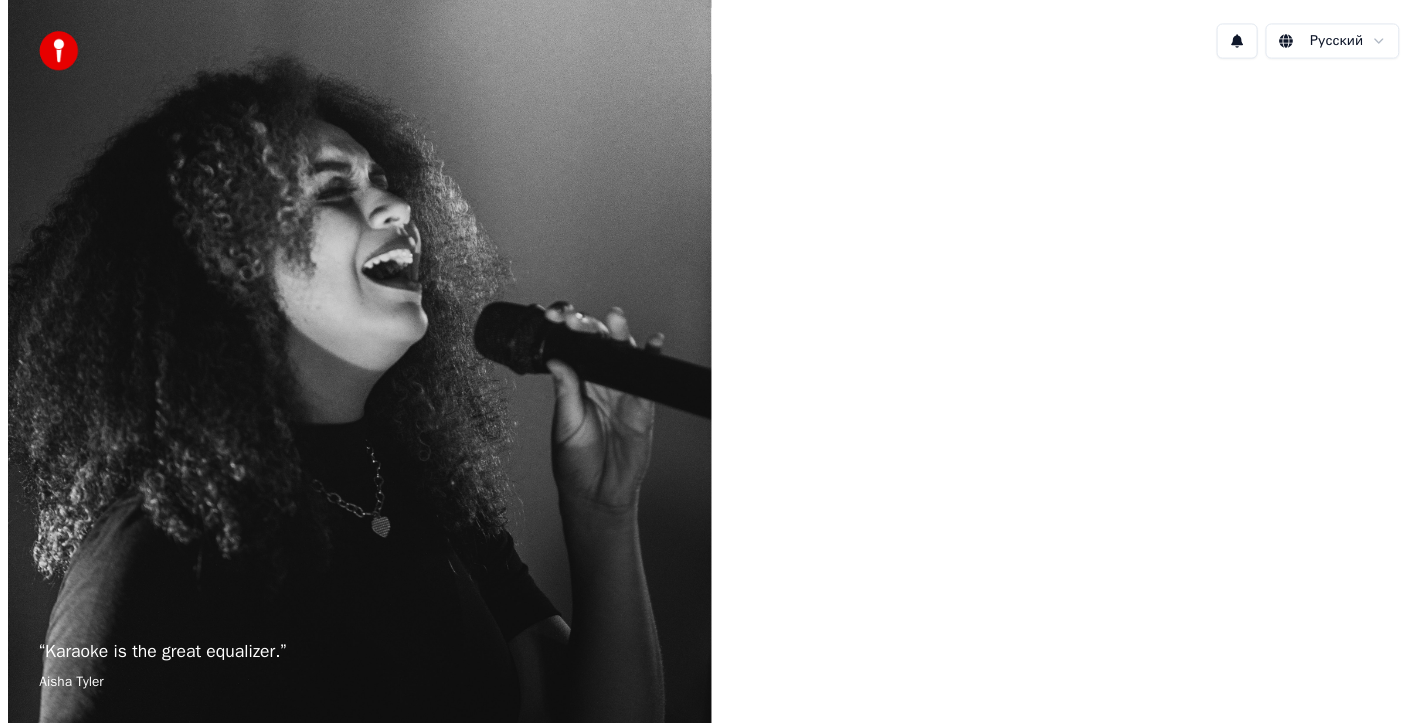 scroll, scrollTop: 0, scrollLeft: 0, axis: both 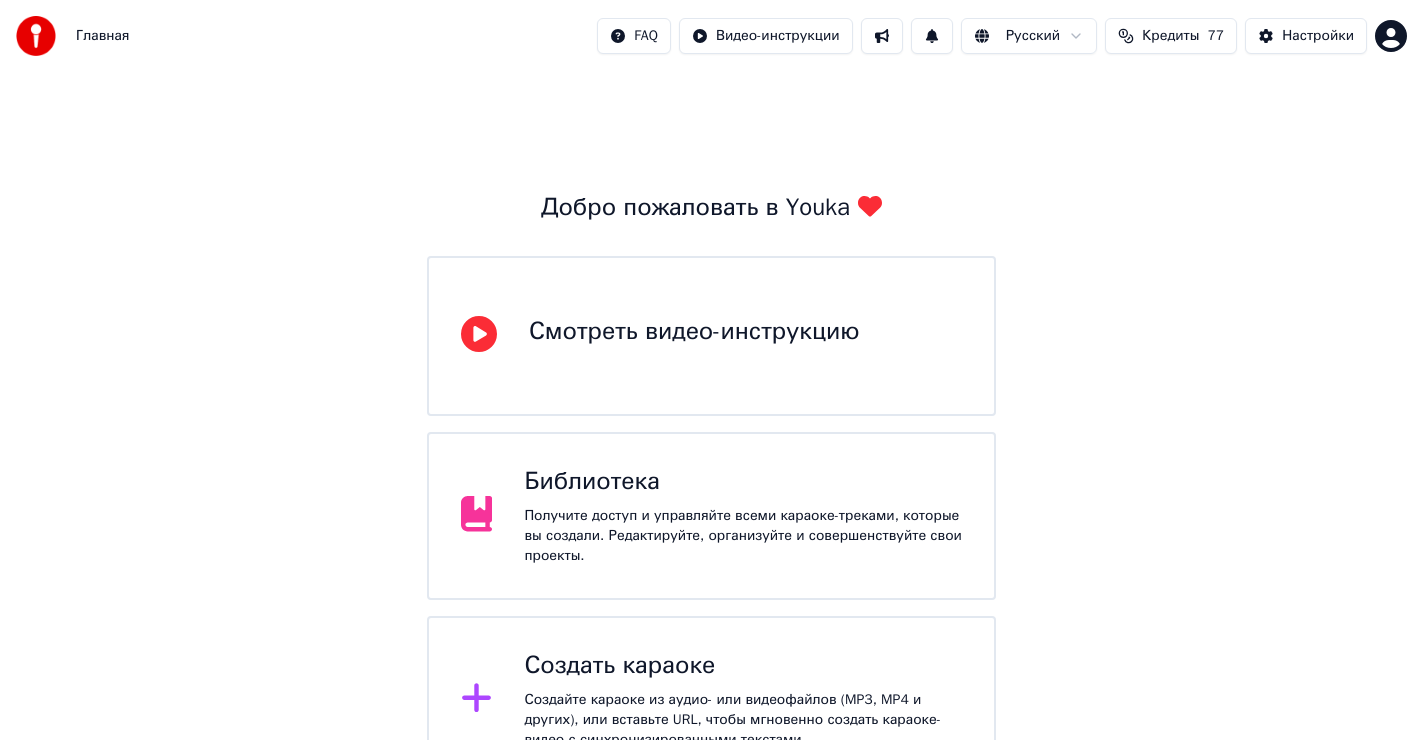 click on "Библиотека" at bounding box center (743, 482) 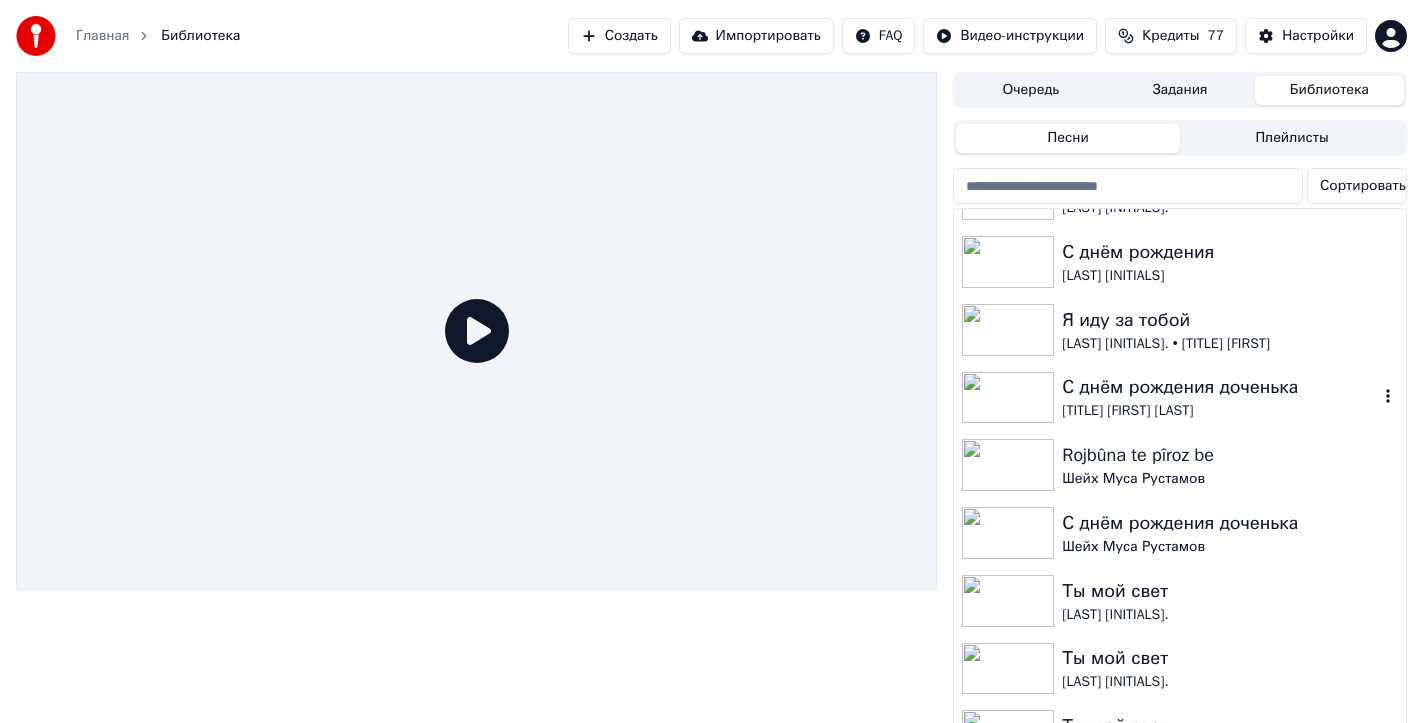 scroll, scrollTop: 940, scrollLeft: 0, axis: vertical 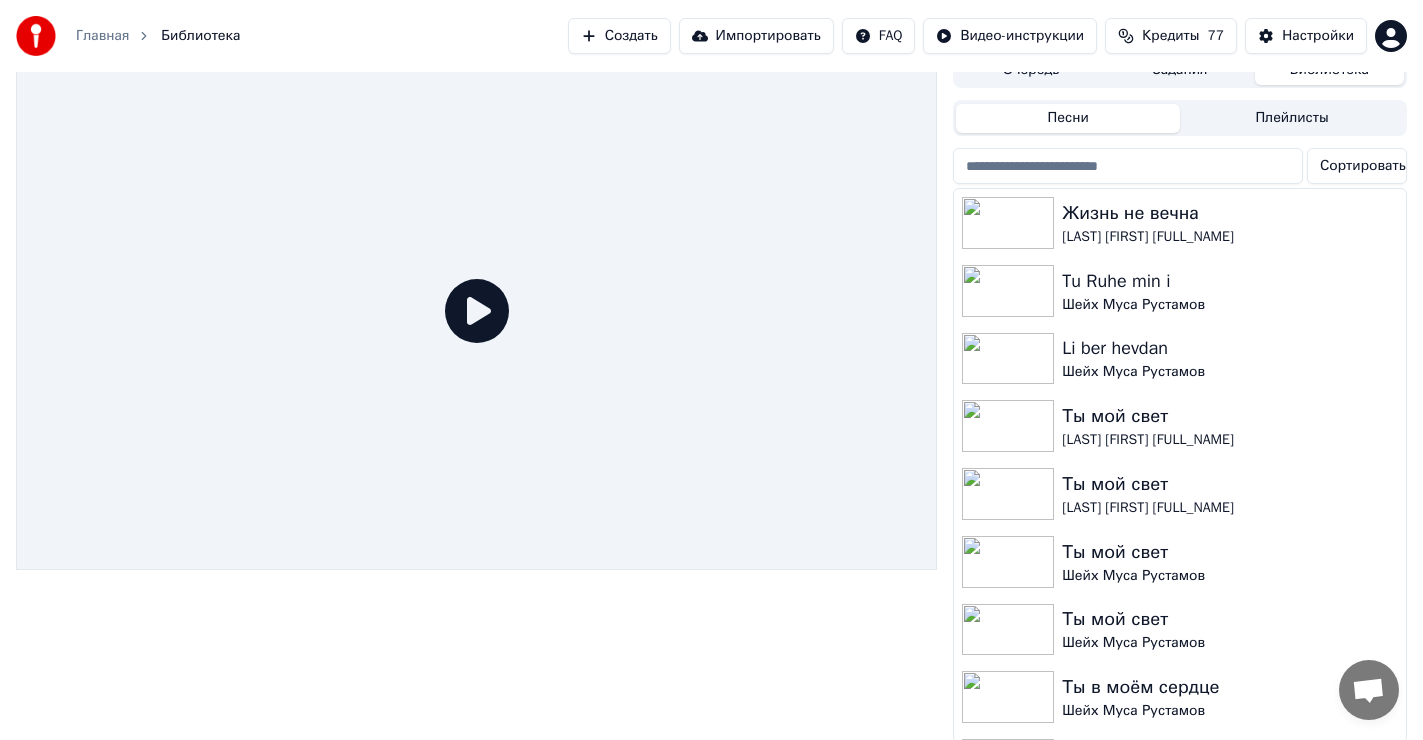 click on "Очередь Задания Библиотека Песни Плейлисты Сортировать Жизнь не вечна Рустамов Муса Махамедович Tu Ruhe min i Шейх Муса Рустамов Li ber hevdan Шейх Муса Рустамов Ты мой свет Рустамов Муса Махамедович Ты мой свет Рустамов Муса Махамедович Ты мой свет Шейх Муса Рустамов Ты мой свет Шейх Муса Рустамов Ты в моём сердце Шейх Муса Рустамов За окном дождь стучит Шейх Муса Рустамов За окном дождь Шейх Муса Рустамов" at bounding box center (1180, 397) 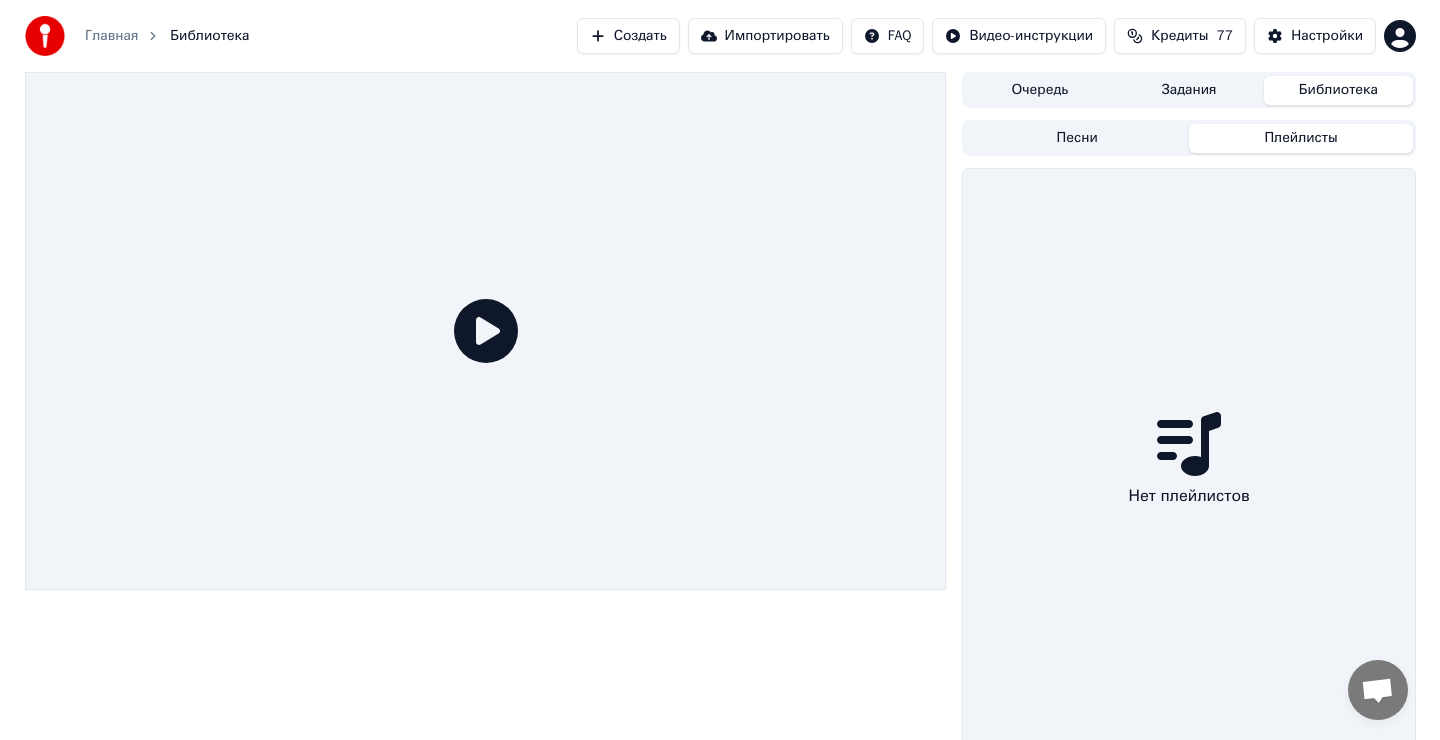 scroll, scrollTop: 0, scrollLeft: 0, axis: both 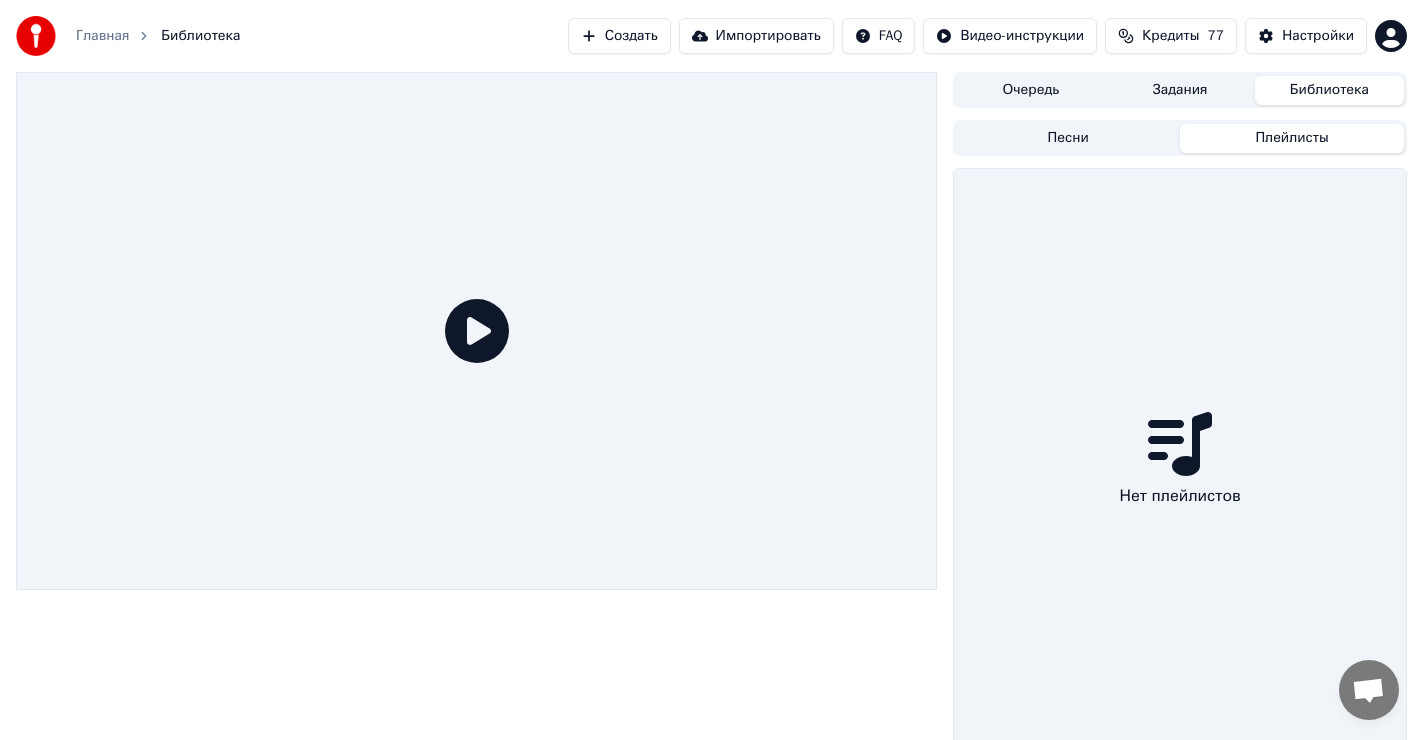 click on "Импортировать" at bounding box center (756, 36) 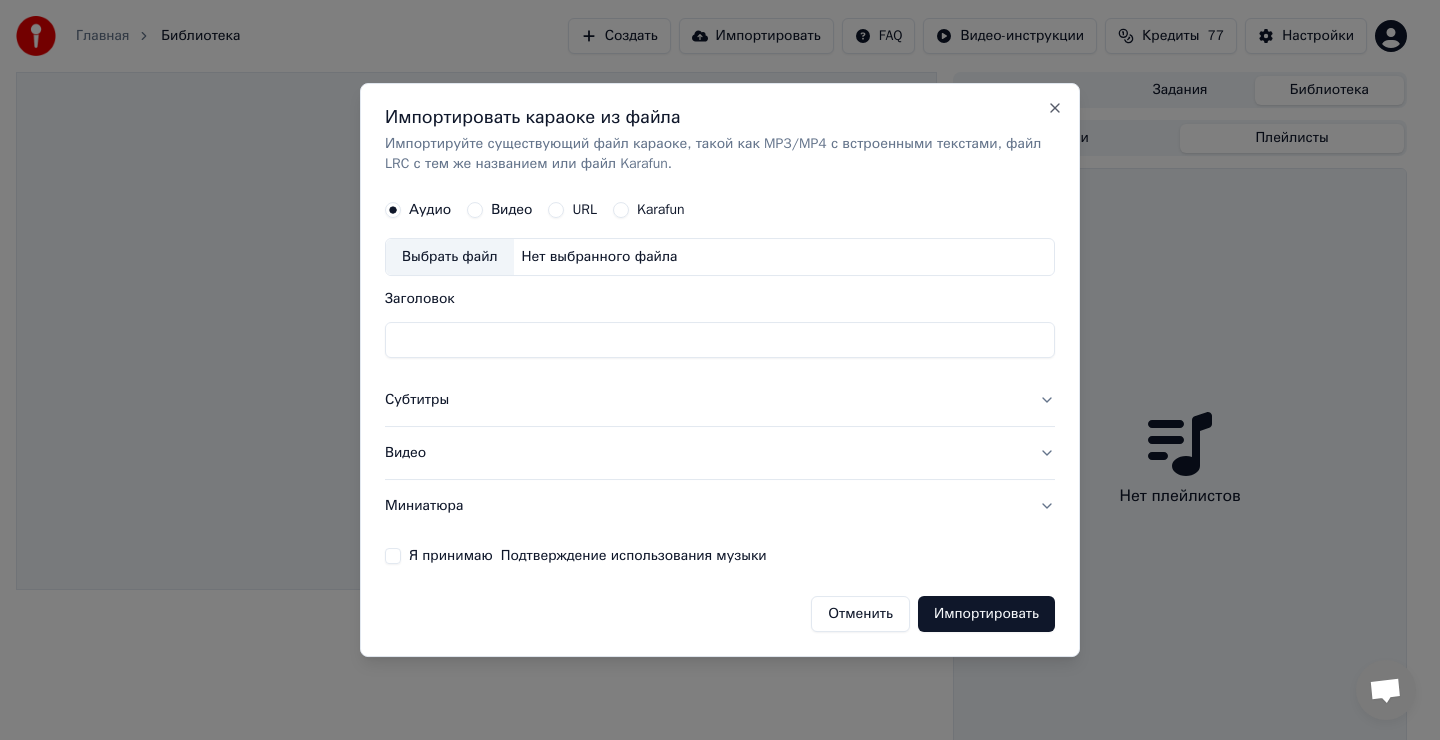 click on "Импортировать караоке из файла Импортируйте существующий файл караоке, такой как MP3/MP4 с встроенными текстами, файл LRC с тем же названием или файл Karafun. Аудио Видео URL Karafun Выбрать файл Нет выбранного файла Заголовок Субтитры Видео Миниатюра Я принимаю   Подтверждение использования музыки Отменить Импортировать Close" at bounding box center [720, 370] 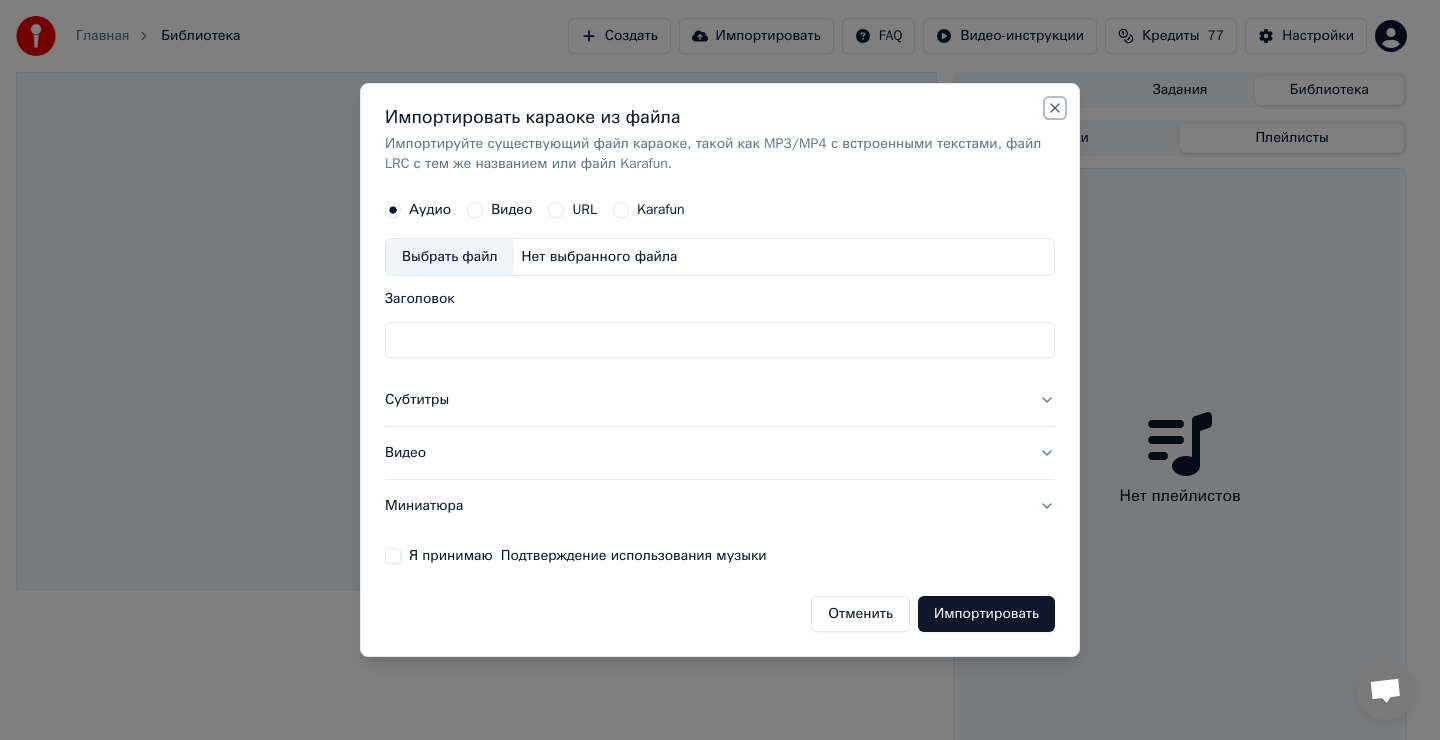 click on "Close" at bounding box center [1055, 108] 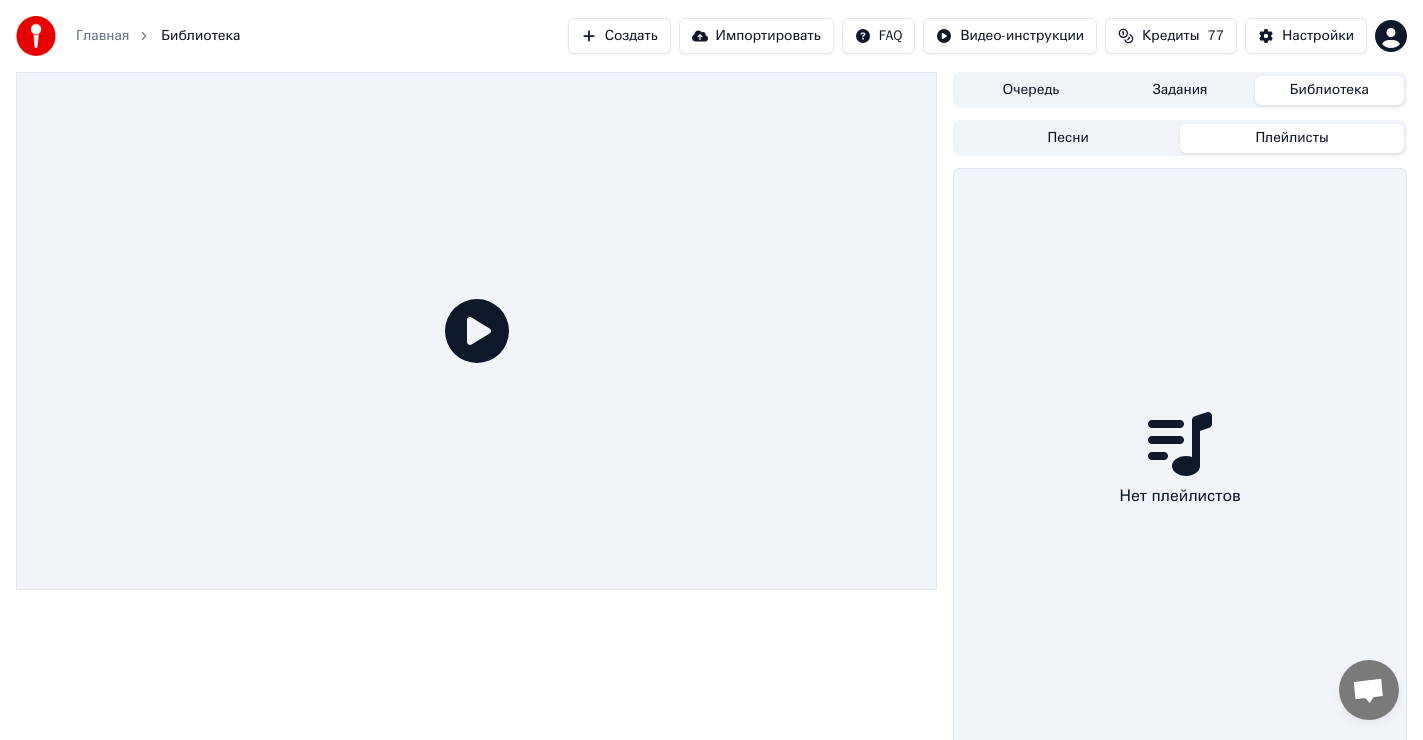 click on "Создать" at bounding box center (619, 36) 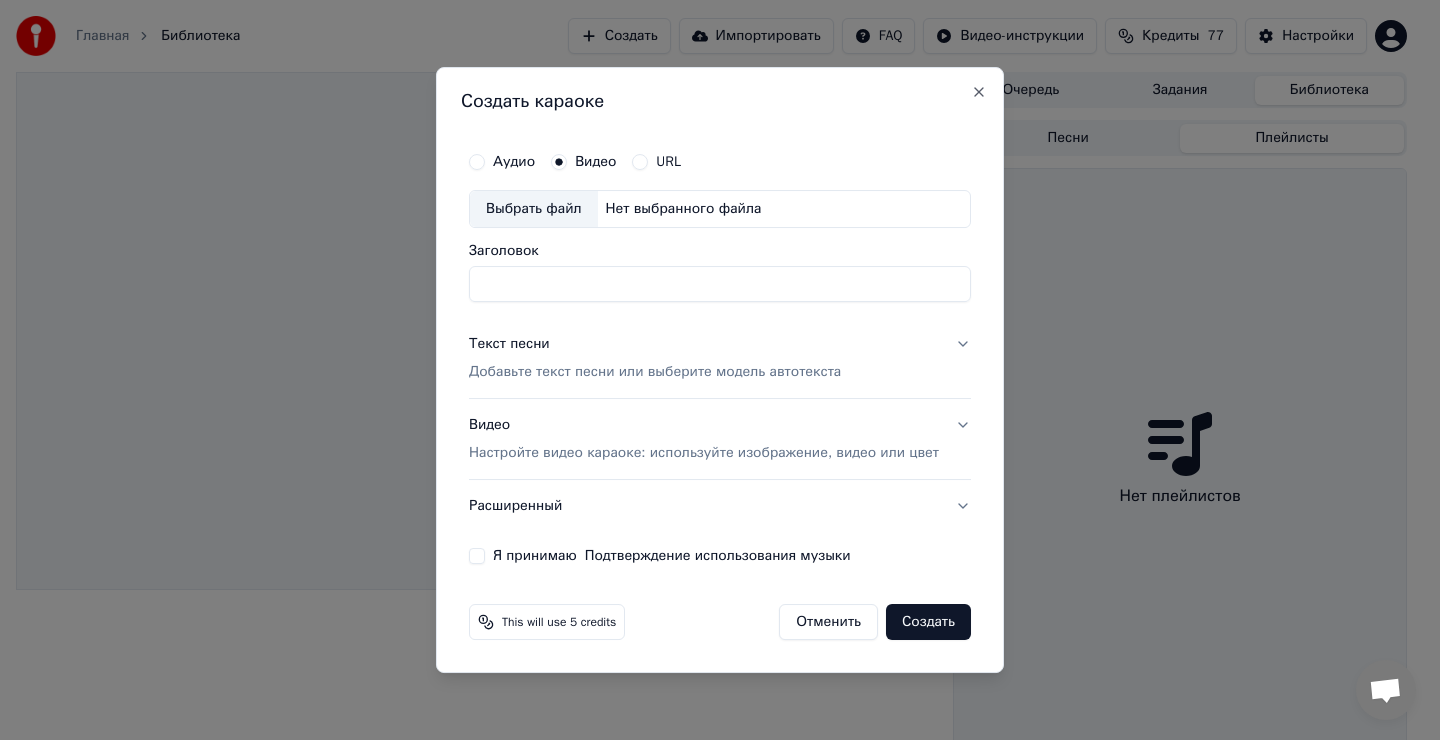 click on "Выбрать файл" at bounding box center [534, 209] 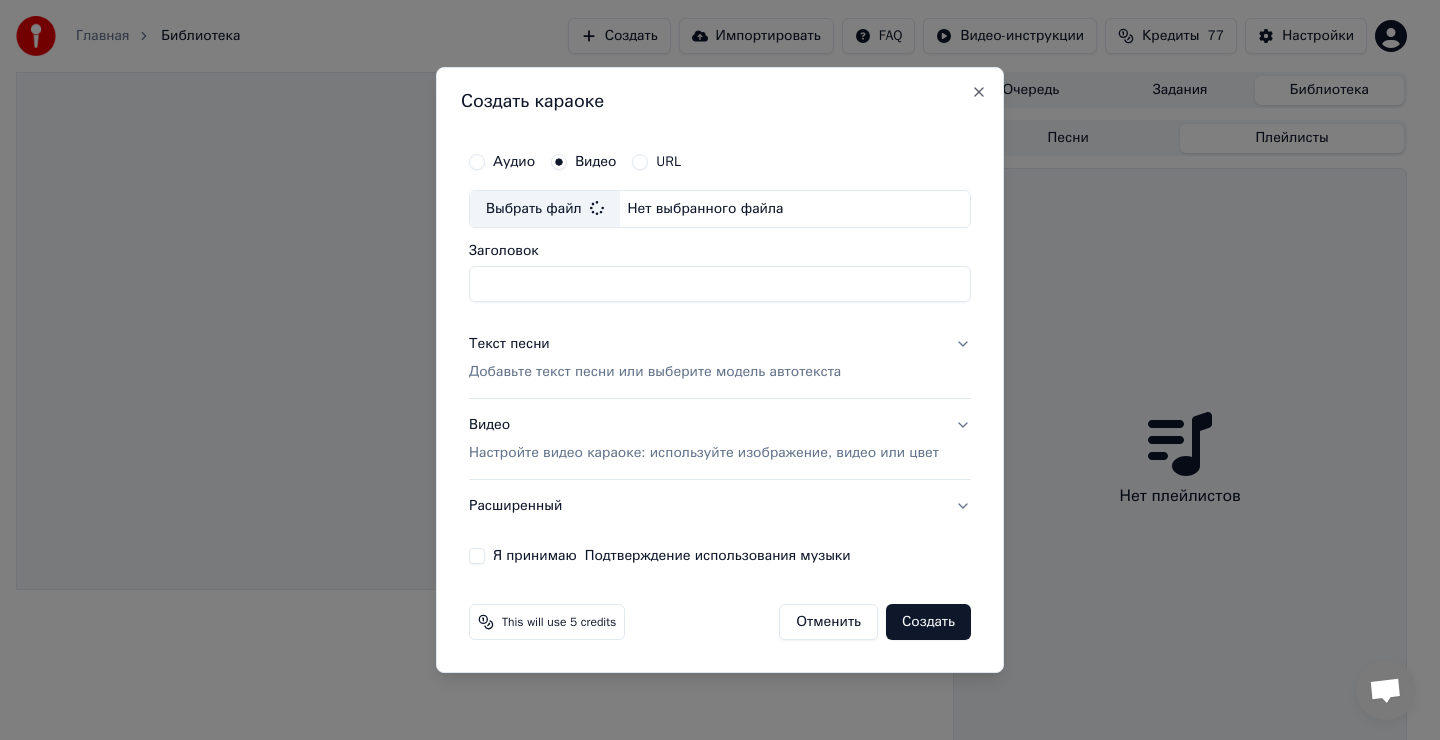 type on "**********" 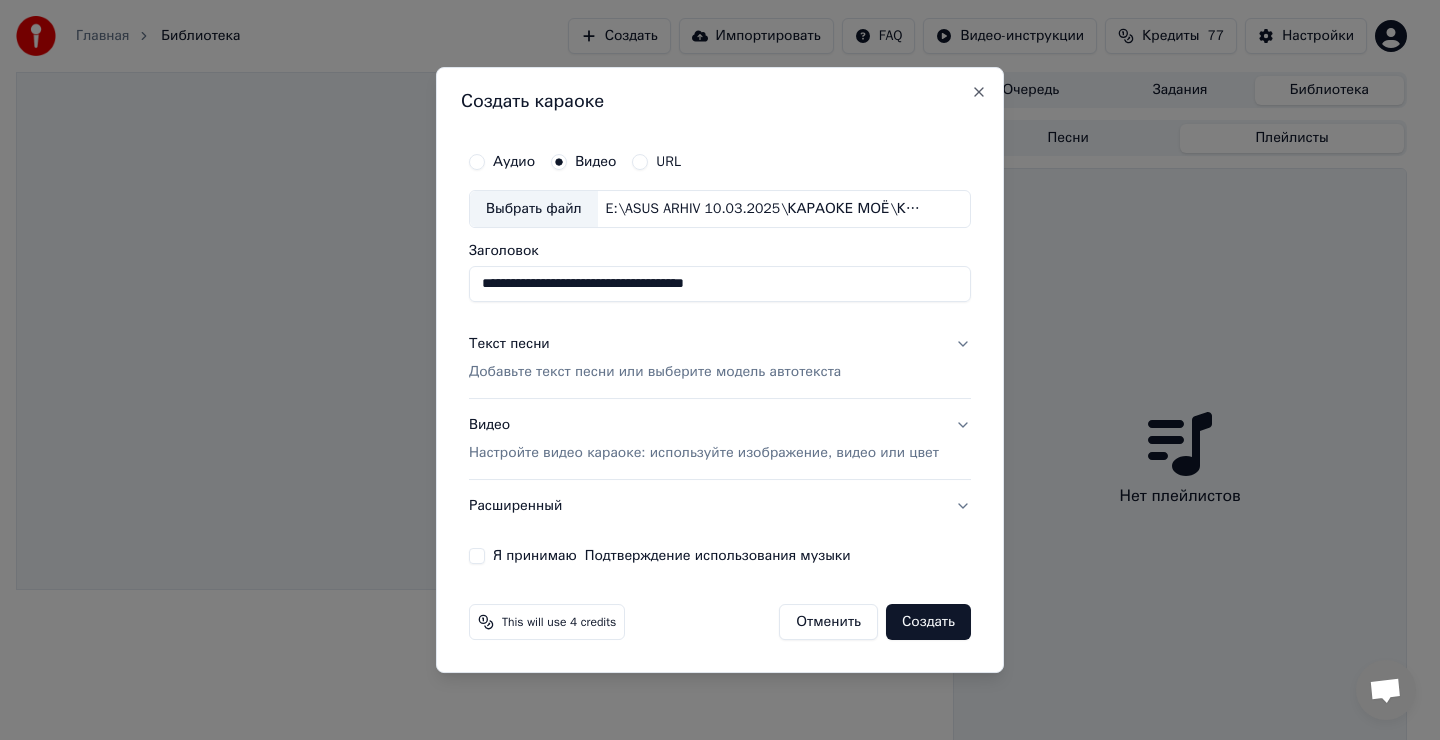 click on "Я принимаю   Подтверждение использования музыки" at bounding box center [720, 556] 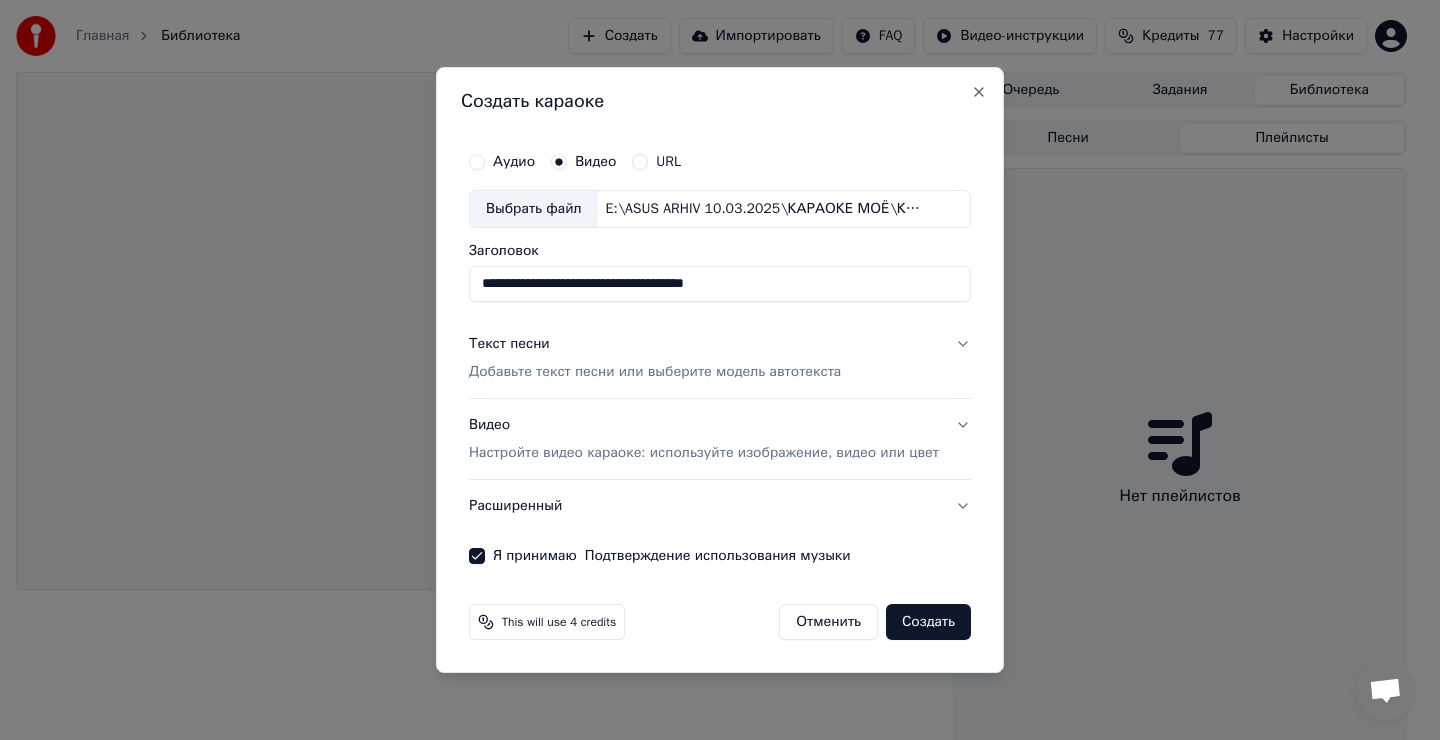 click on "Расширенный" at bounding box center [720, 506] 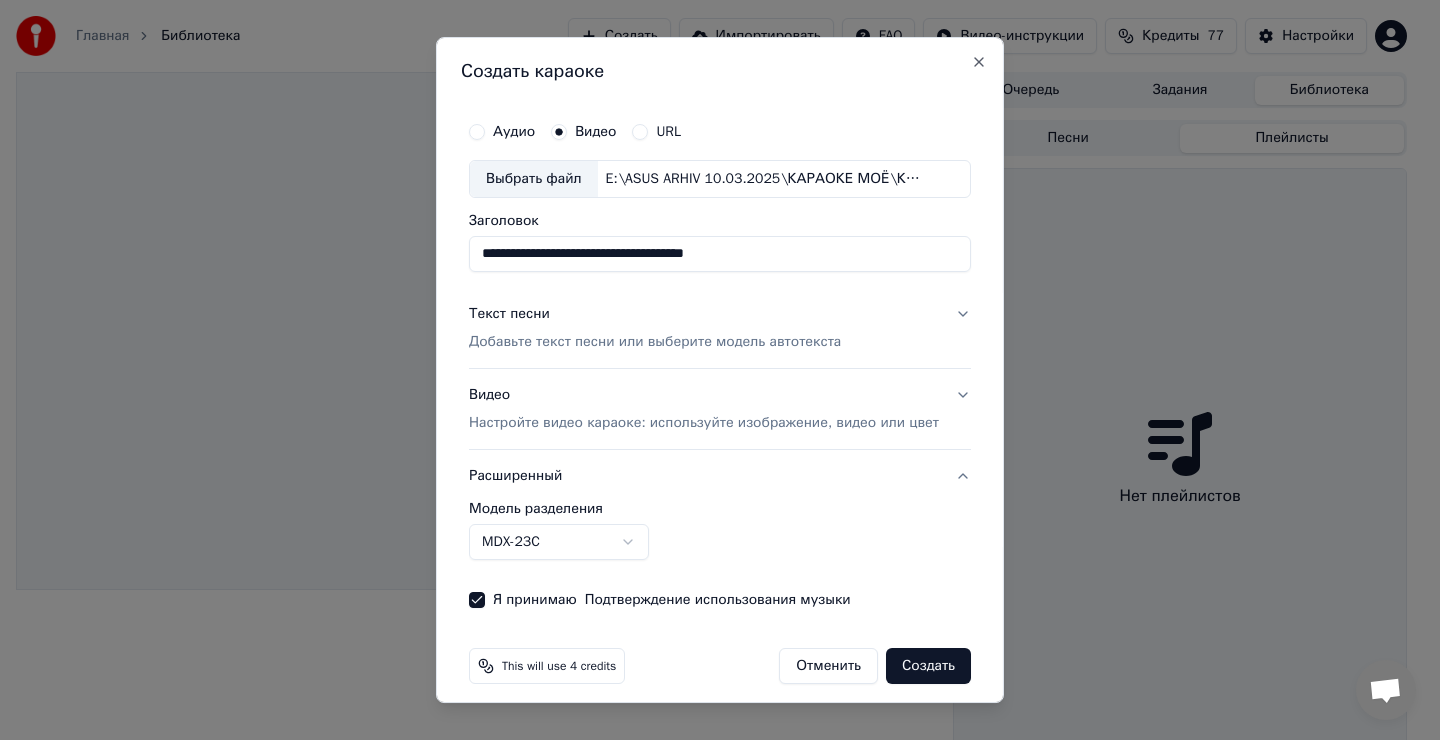 click on "Расширенный" at bounding box center [720, 476] 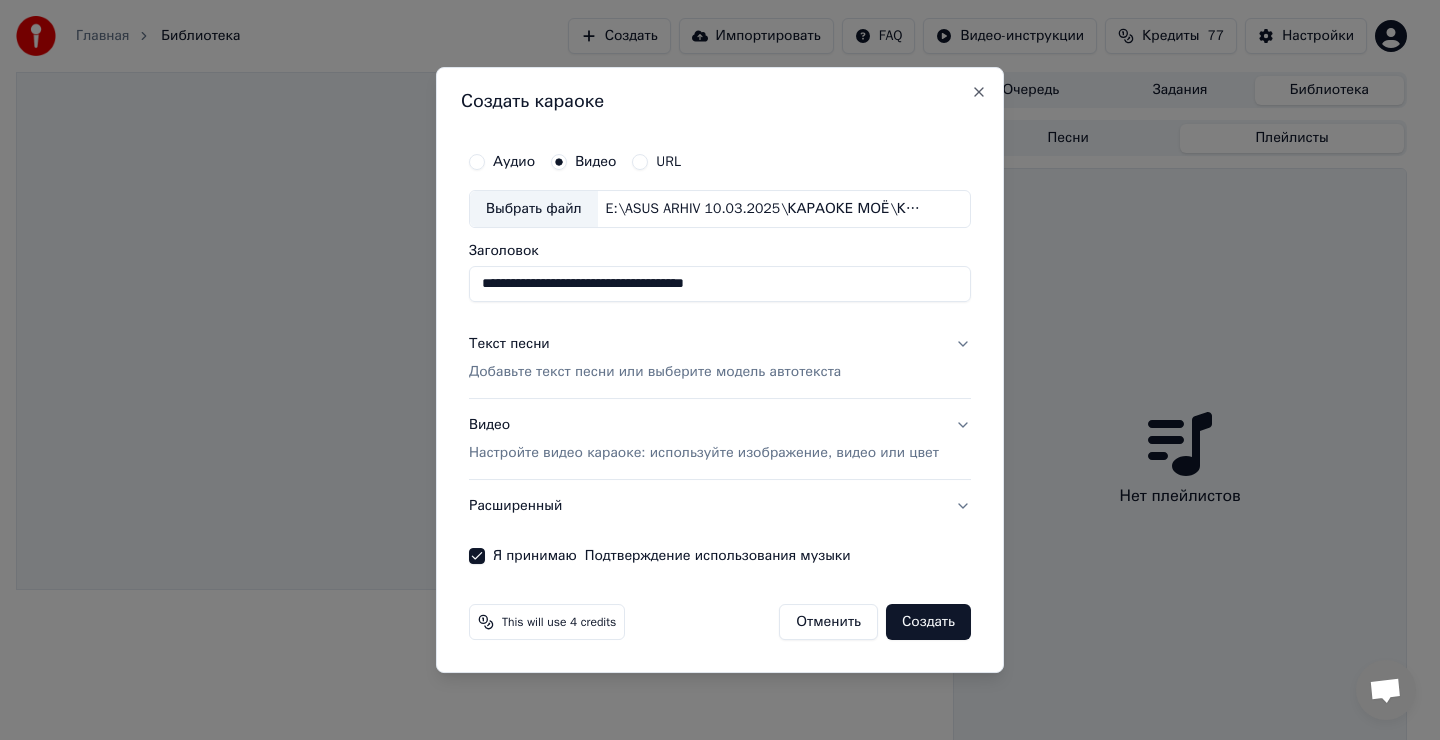 click on "Текст песни" at bounding box center (509, 344) 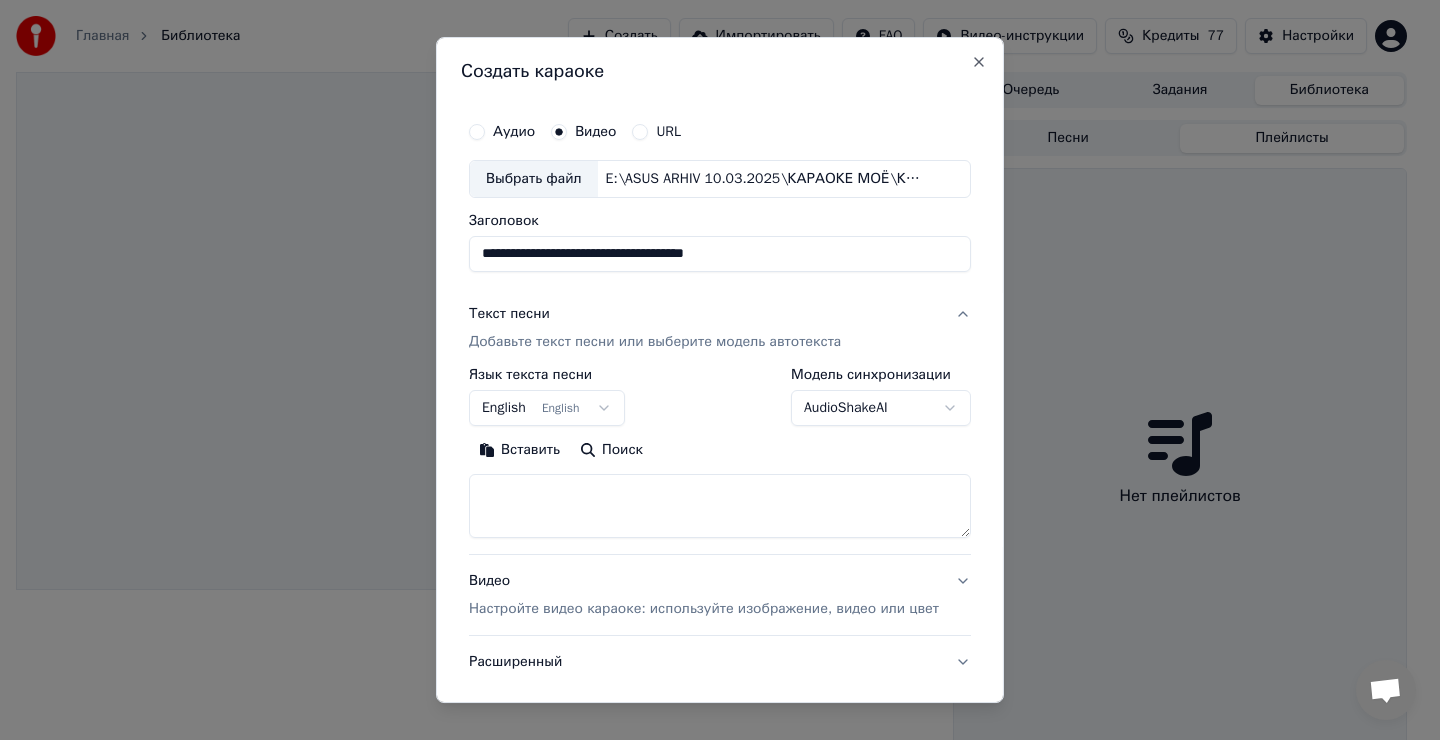 click on "English English" at bounding box center [547, 408] 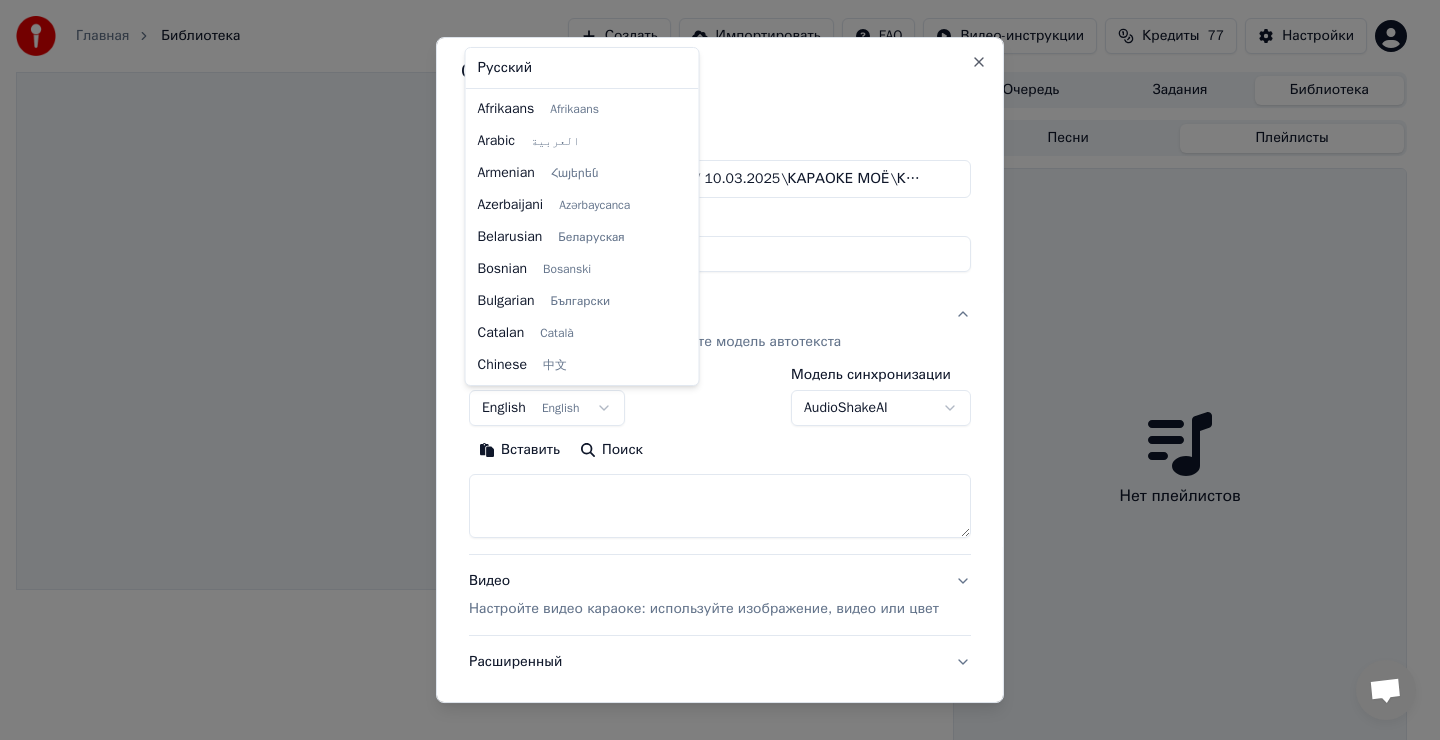 scroll, scrollTop: 160, scrollLeft: 0, axis: vertical 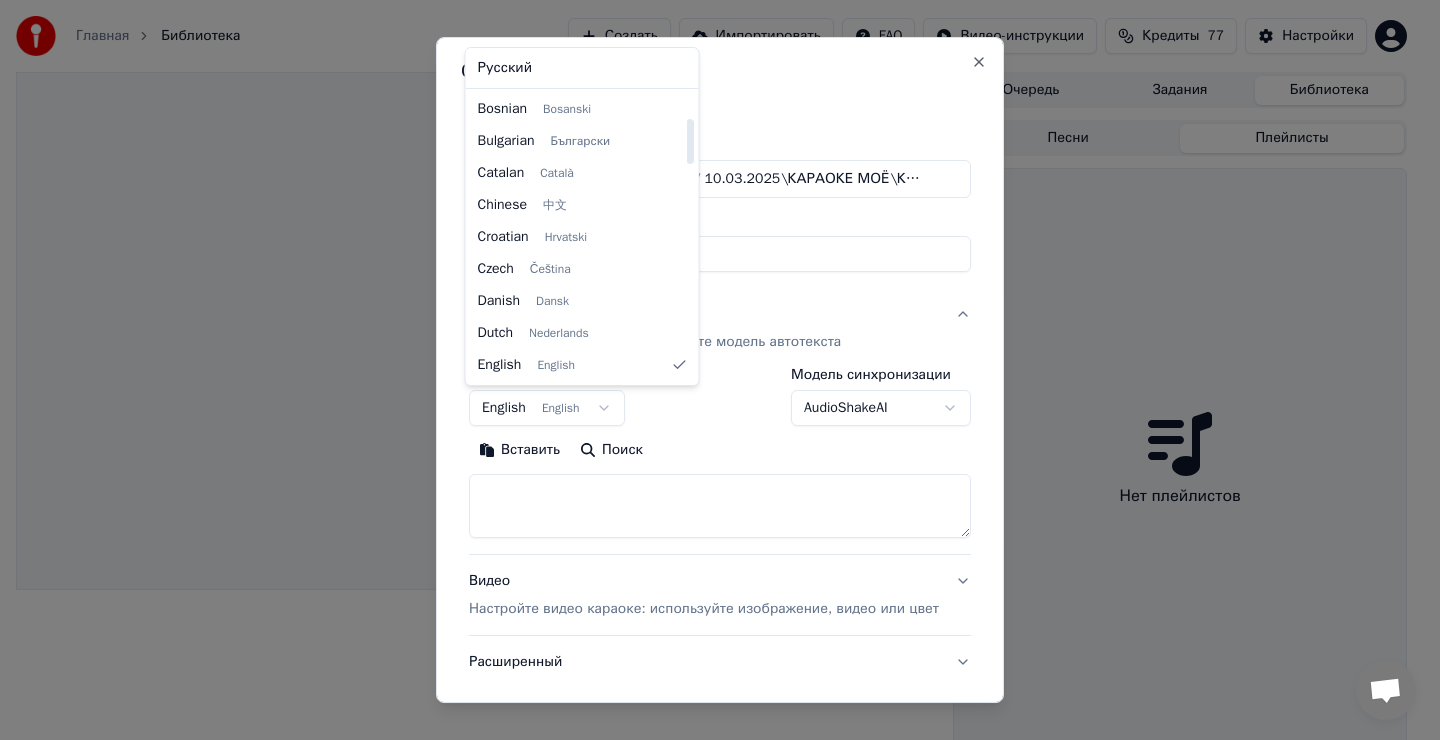 select on "**" 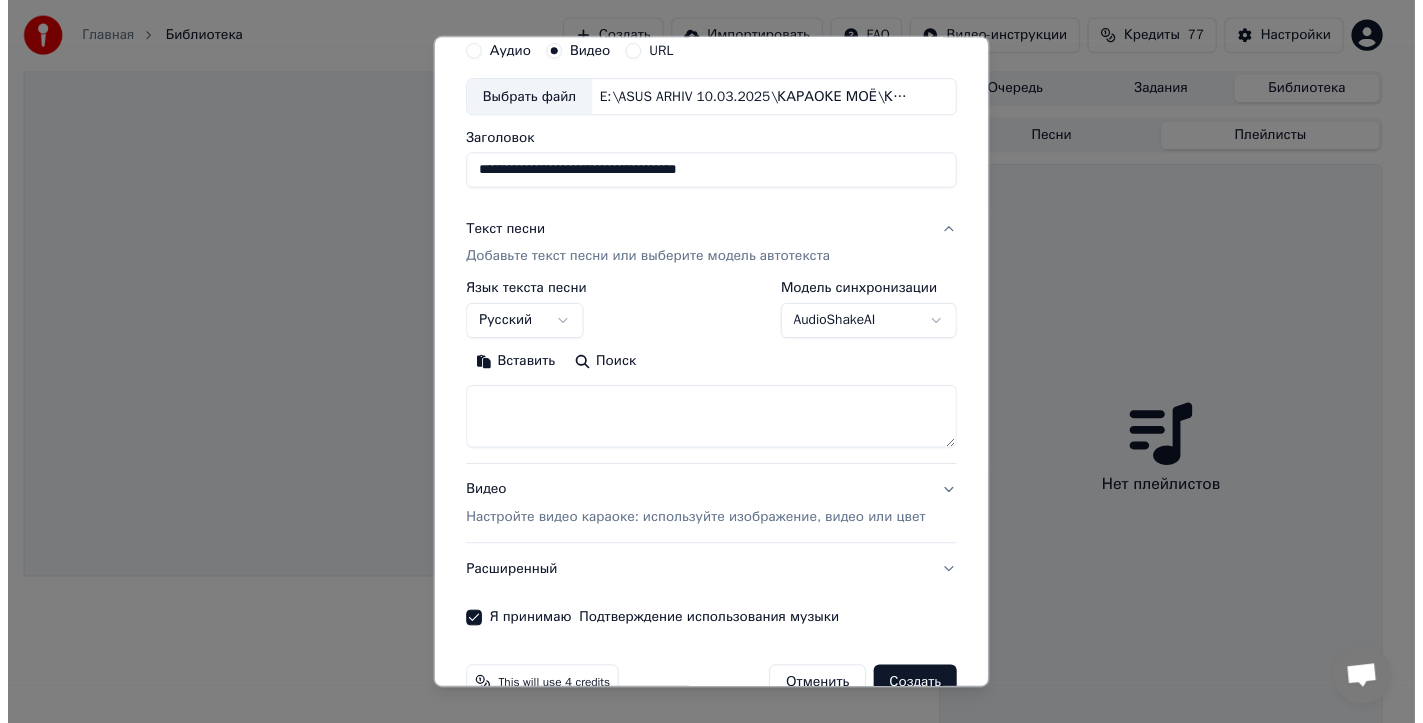 scroll, scrollTop: 0, scrollLeft: 0, axis: both 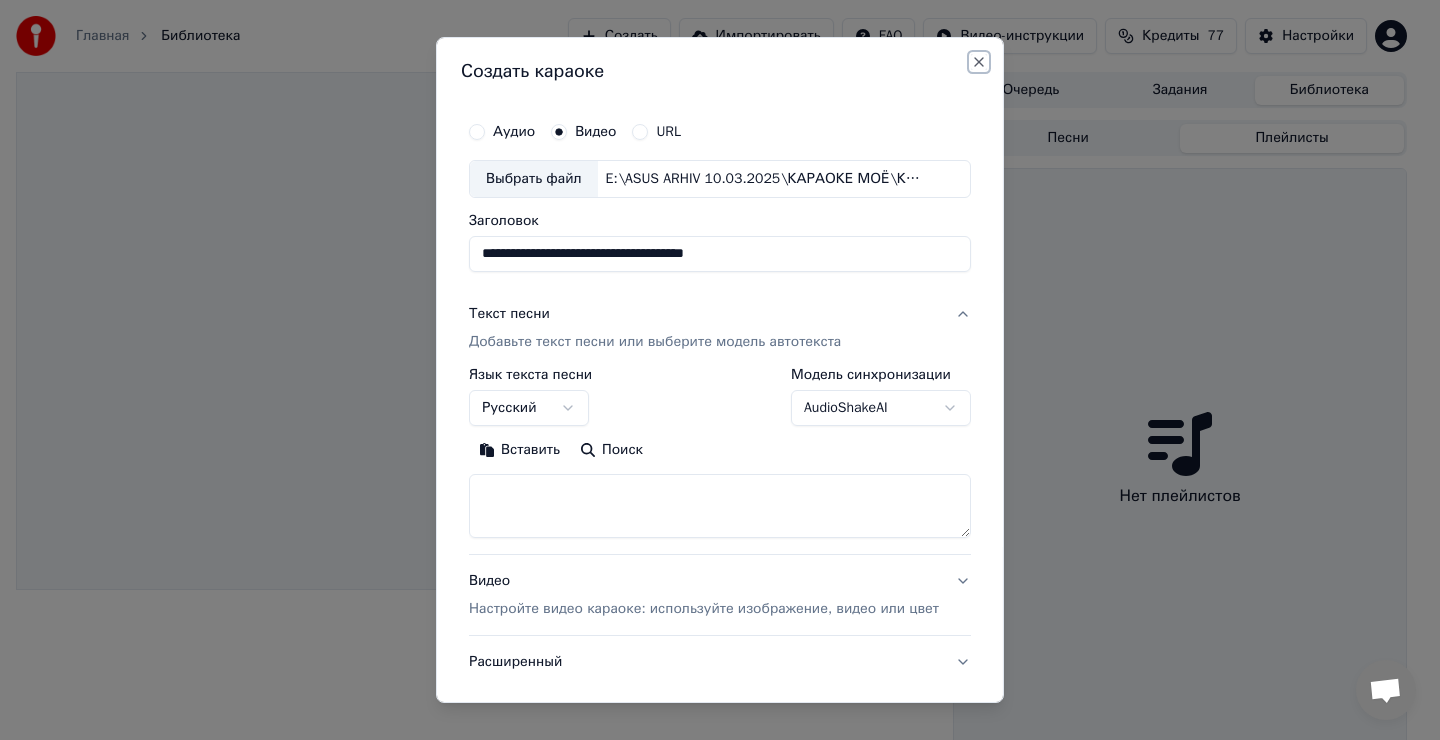 click on "Close" at bounding box center [979, 62] 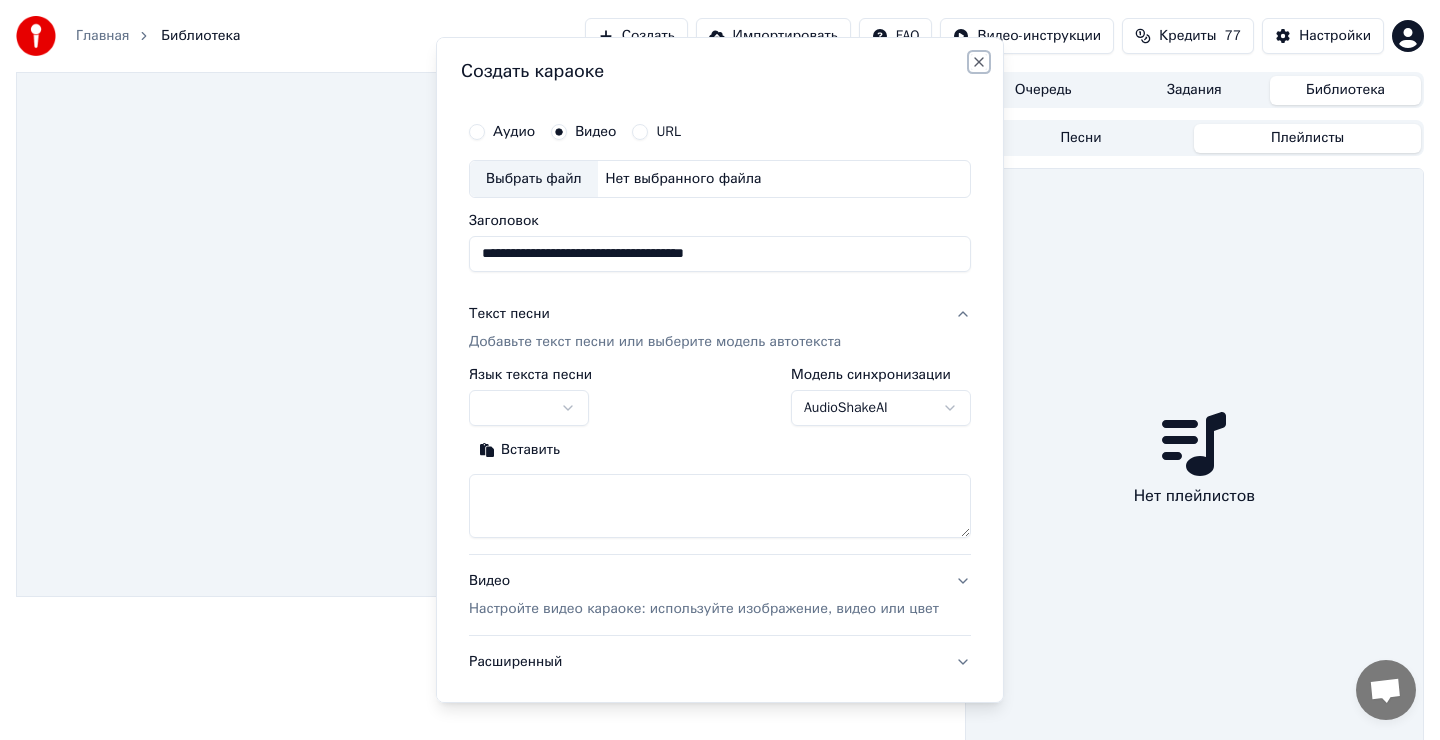 type 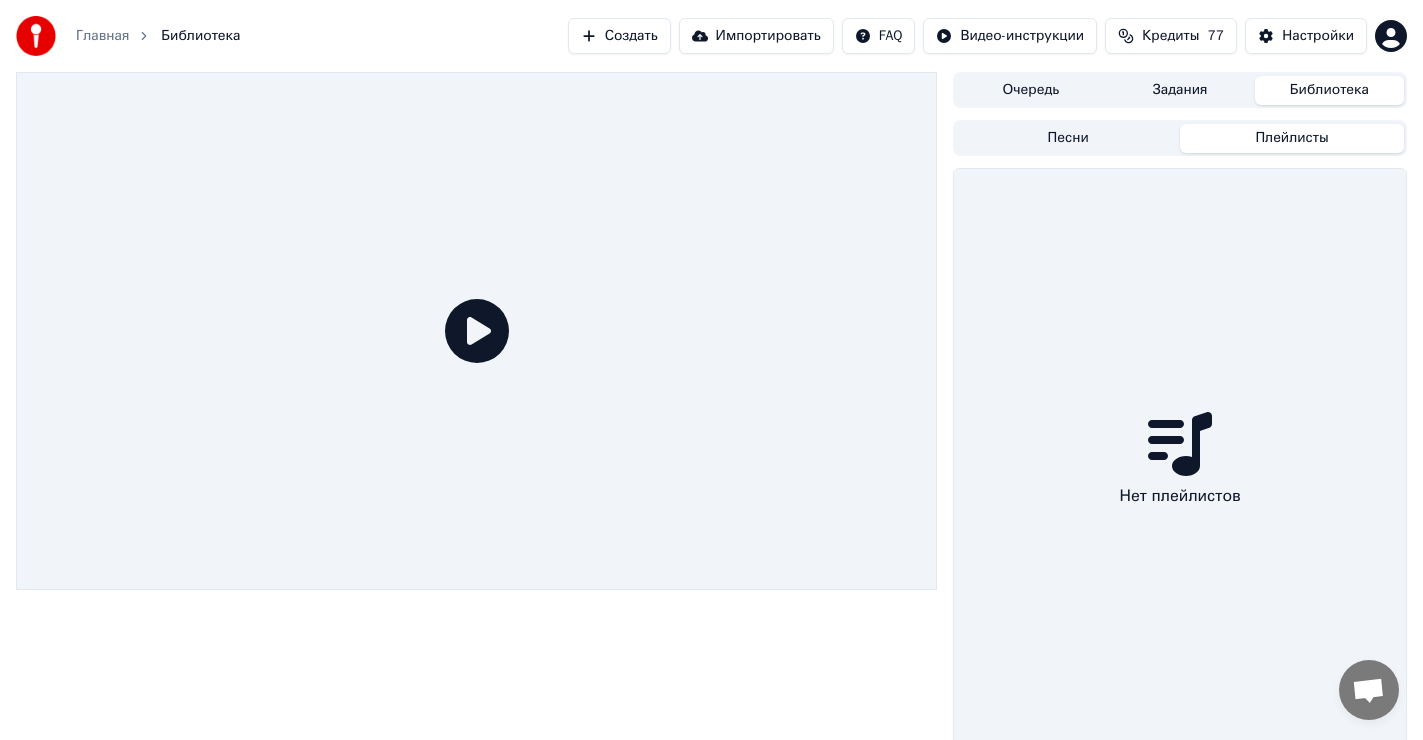 click 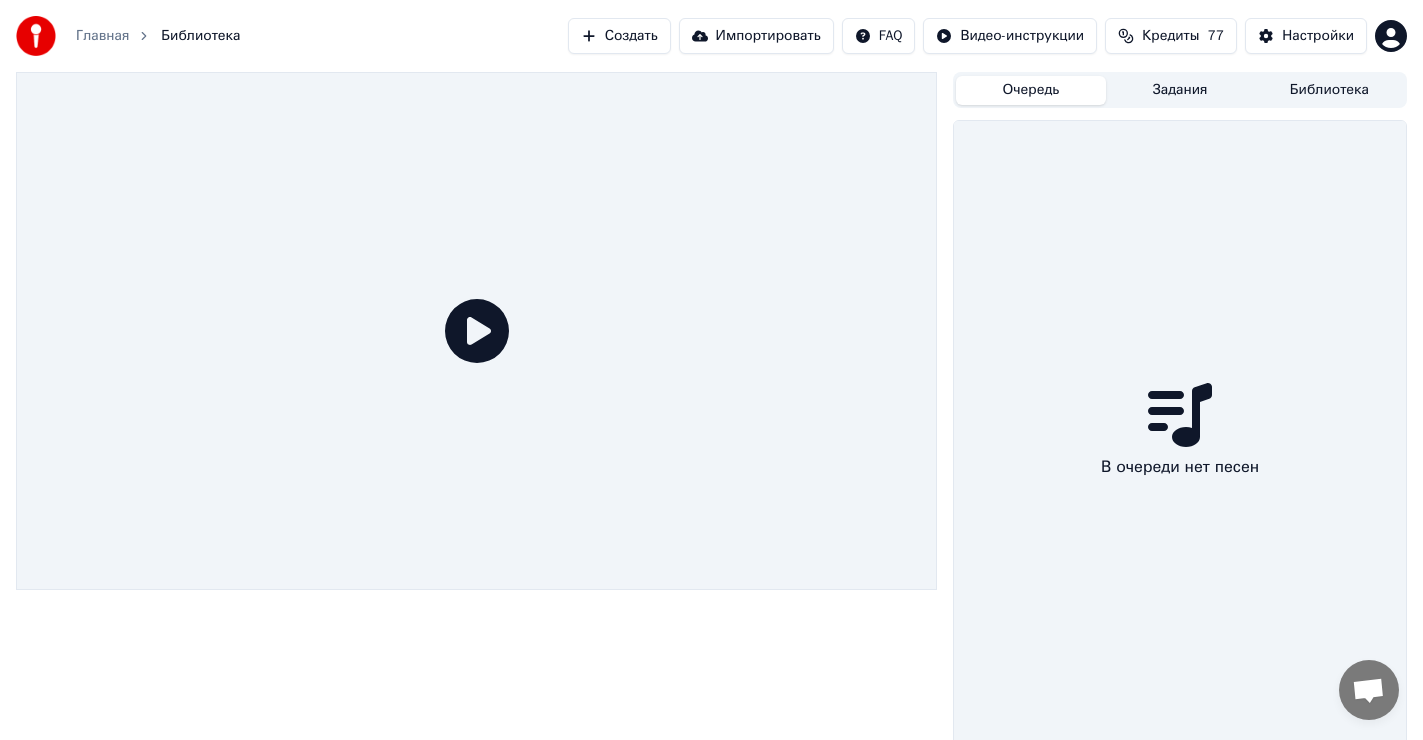 click on "Очередь" at bounding box center (1030, 90) 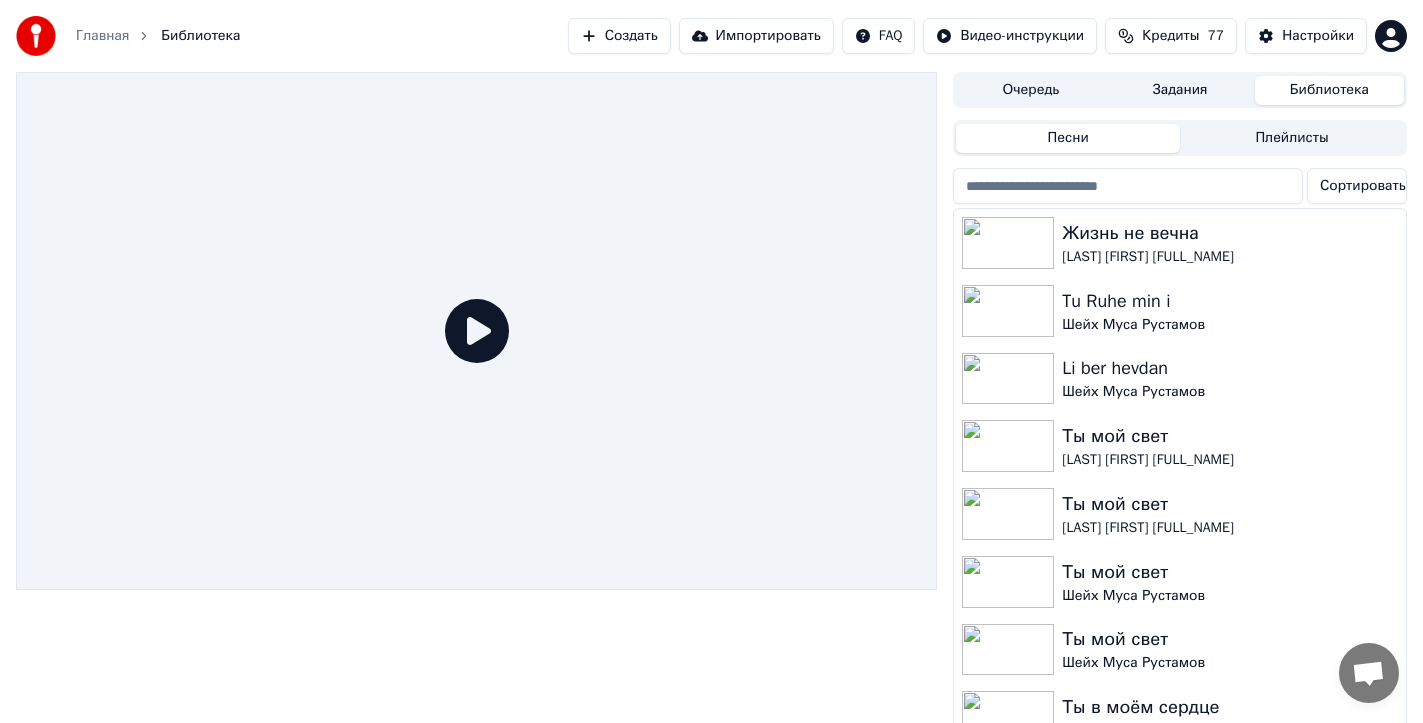 click on "Библиотека" at bounding box center (1329, 90) 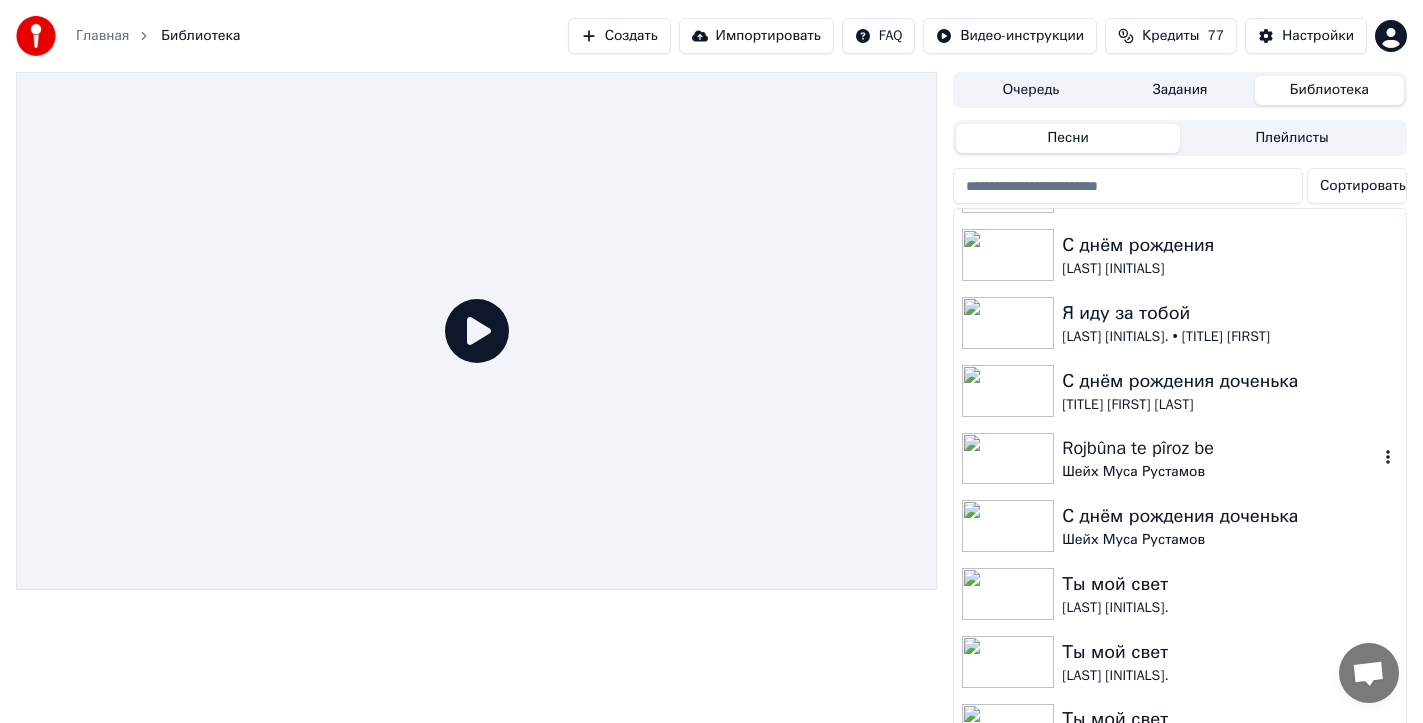 scroll, scrollTop: 940, scrollLeft: 0, axis: vertical 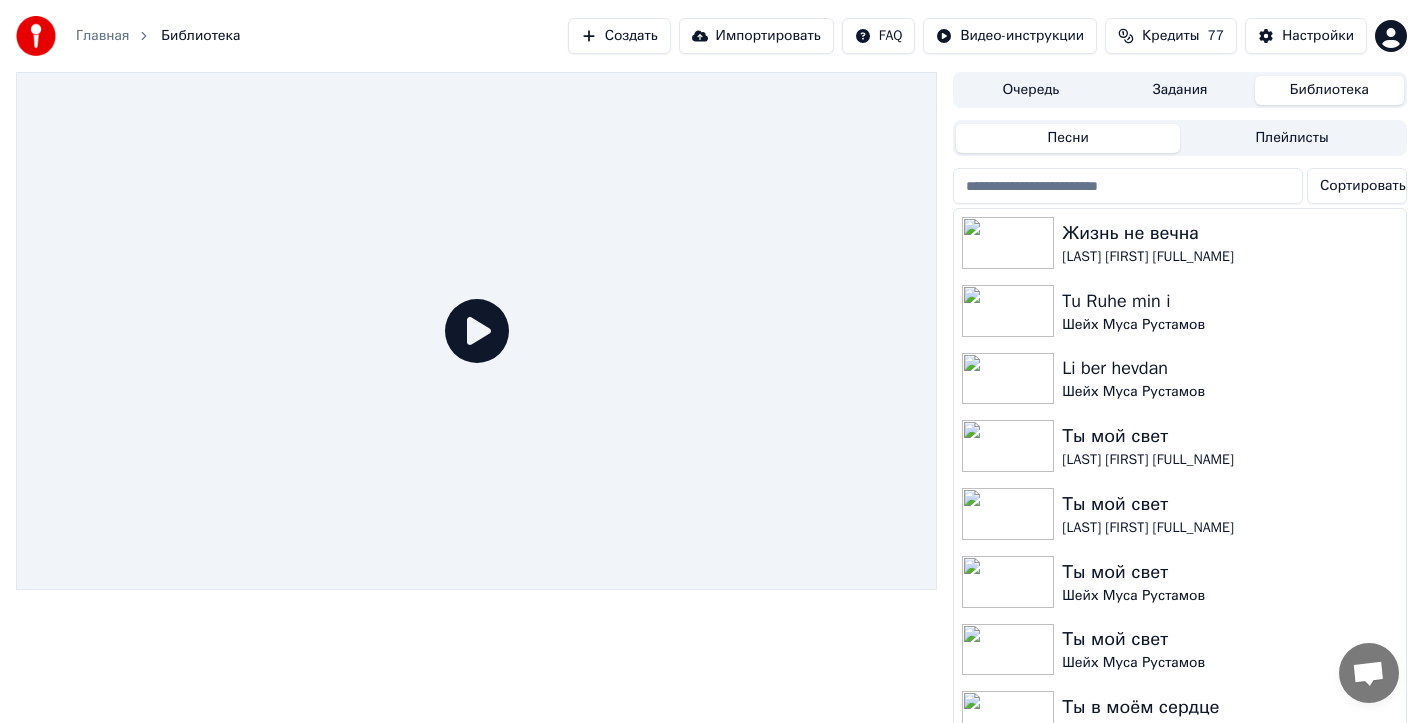 click 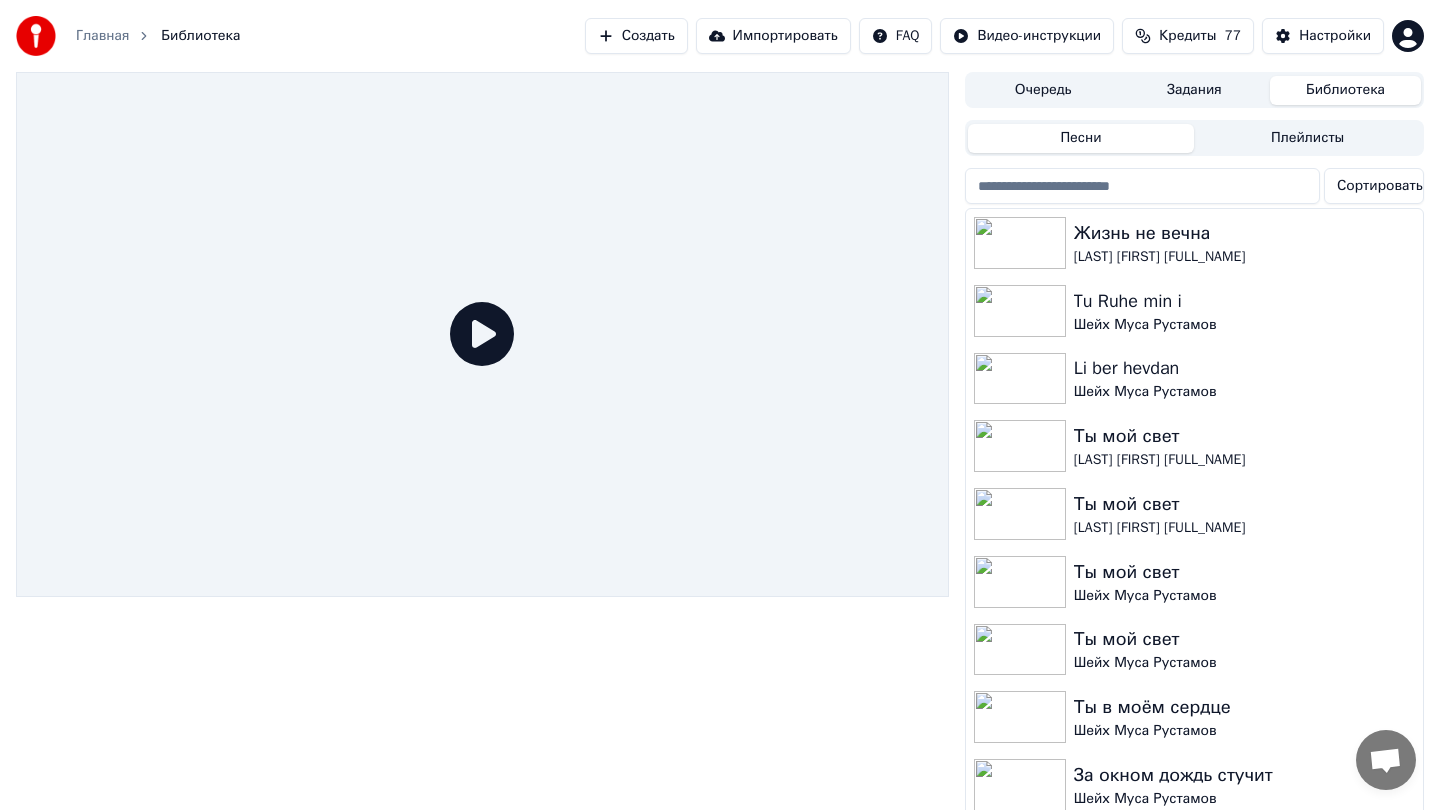 drag, startPoint x: 715, startPoint y: 412, endPoint x: 732, endPoint y: 409, distance: 17.262676 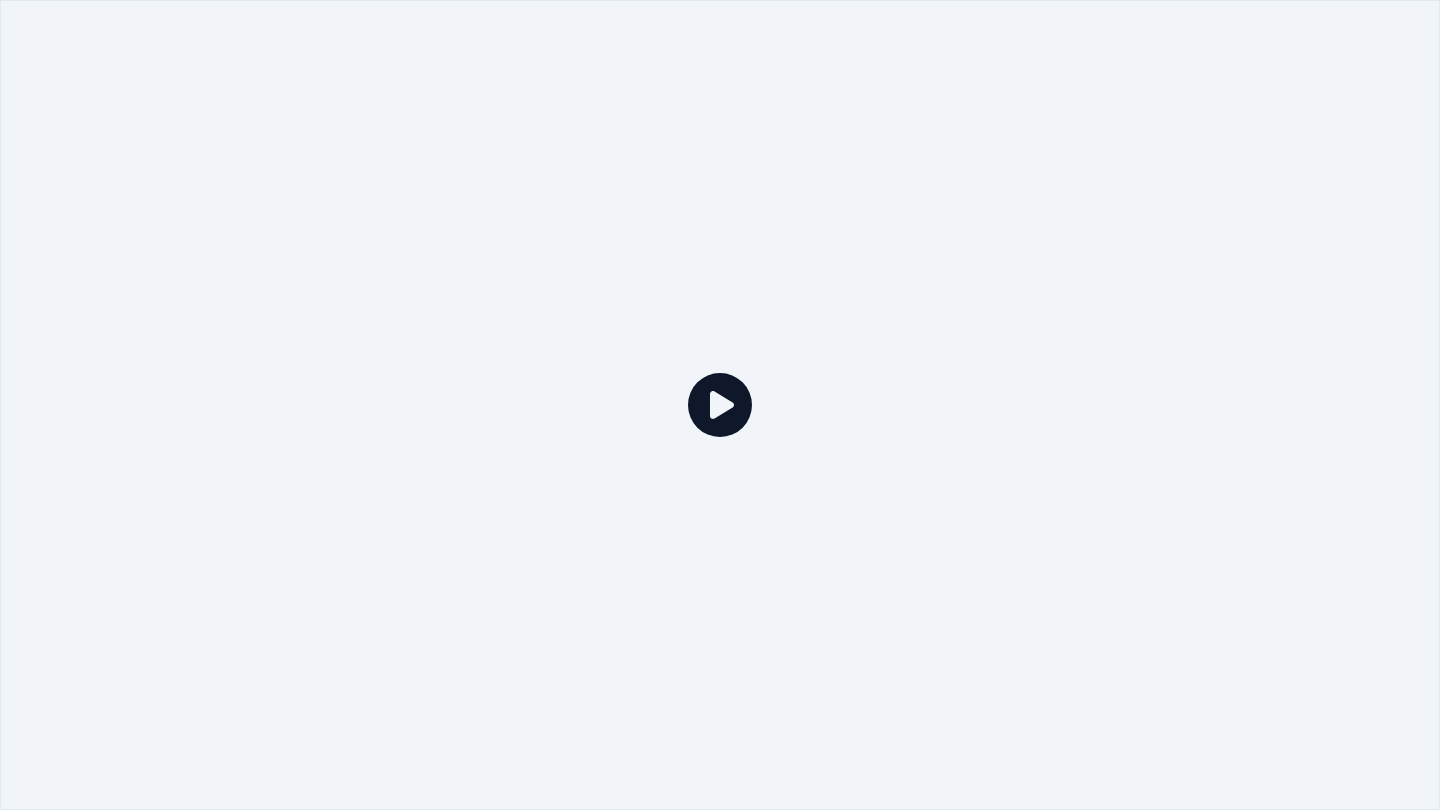 click 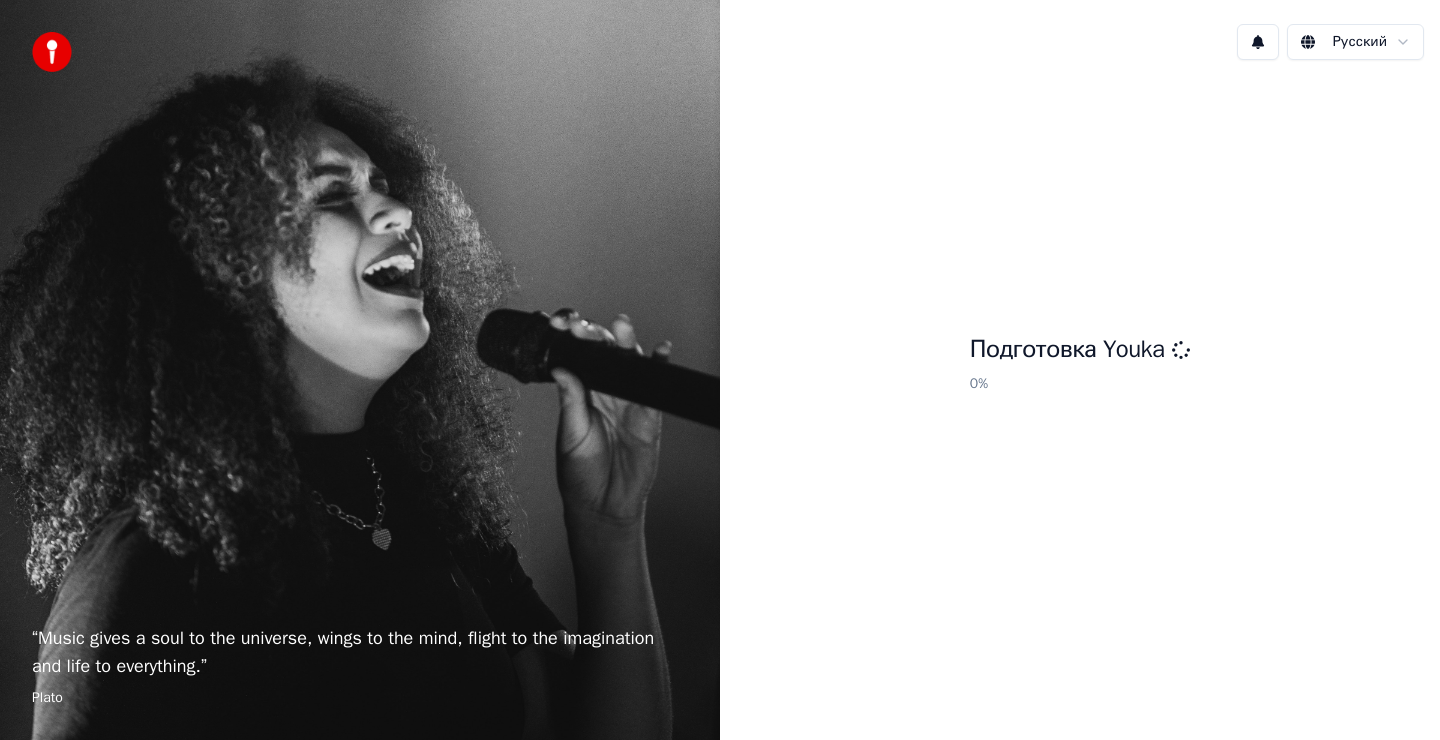 scroll, scrollTop: 0, scrollLeft: 0, axis: both 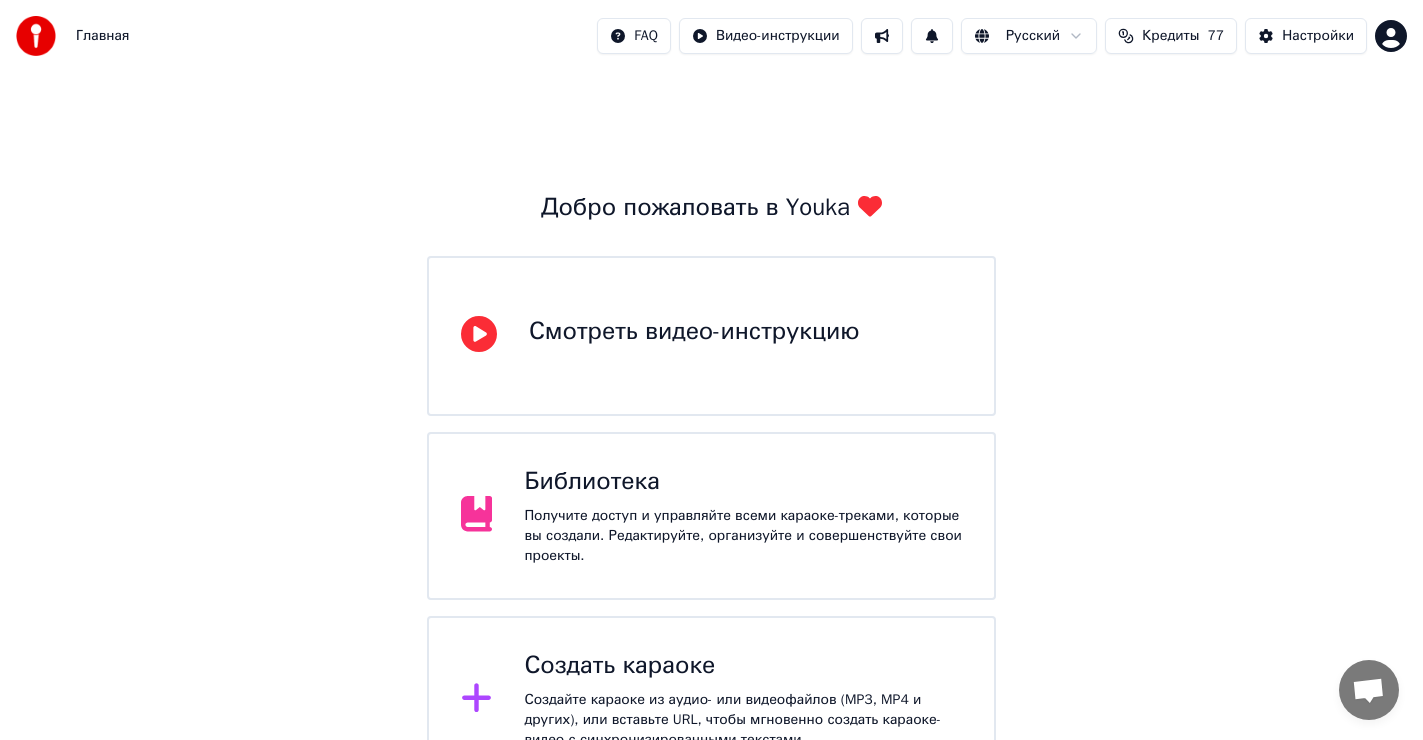 click on "Создать караоке" at bounding box center (743, 666) 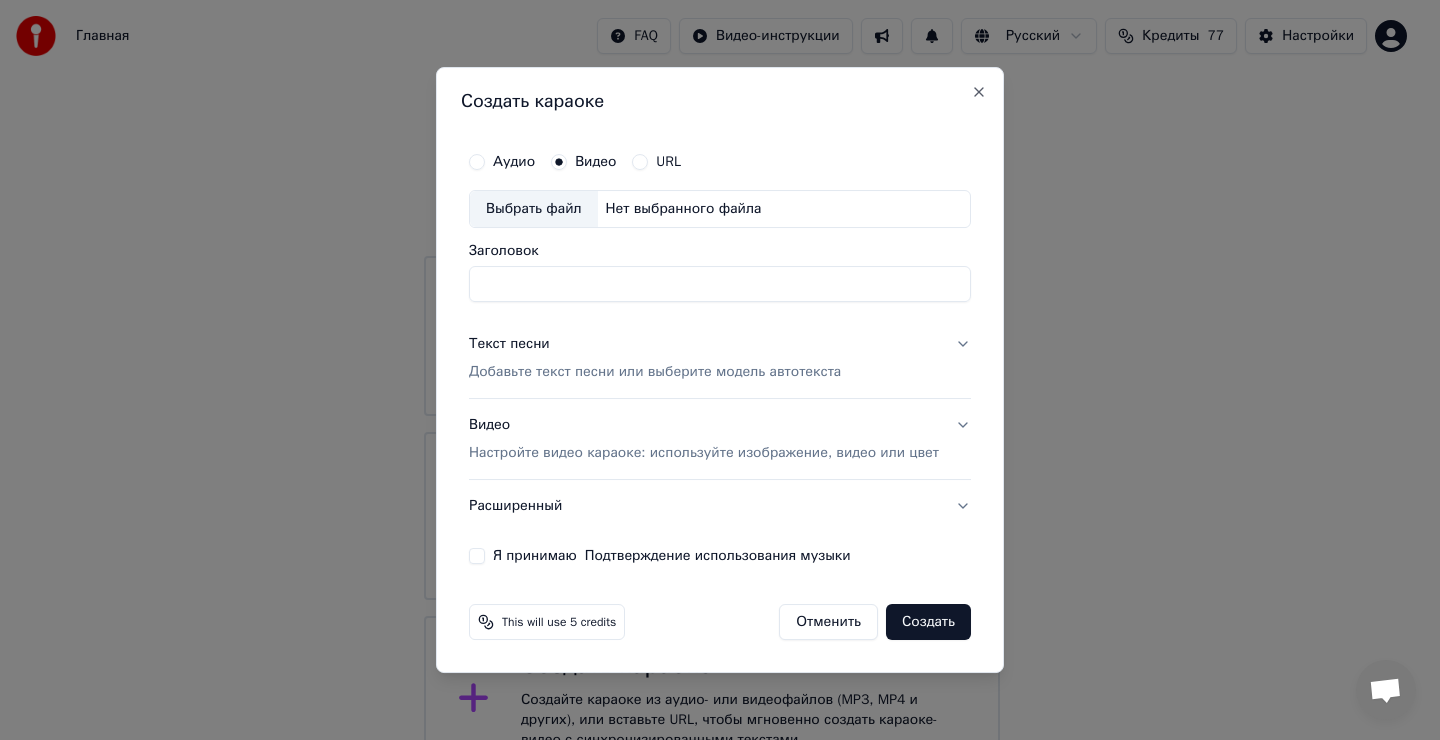 click on "Выбрать файл" at bounding box center (534, 209) 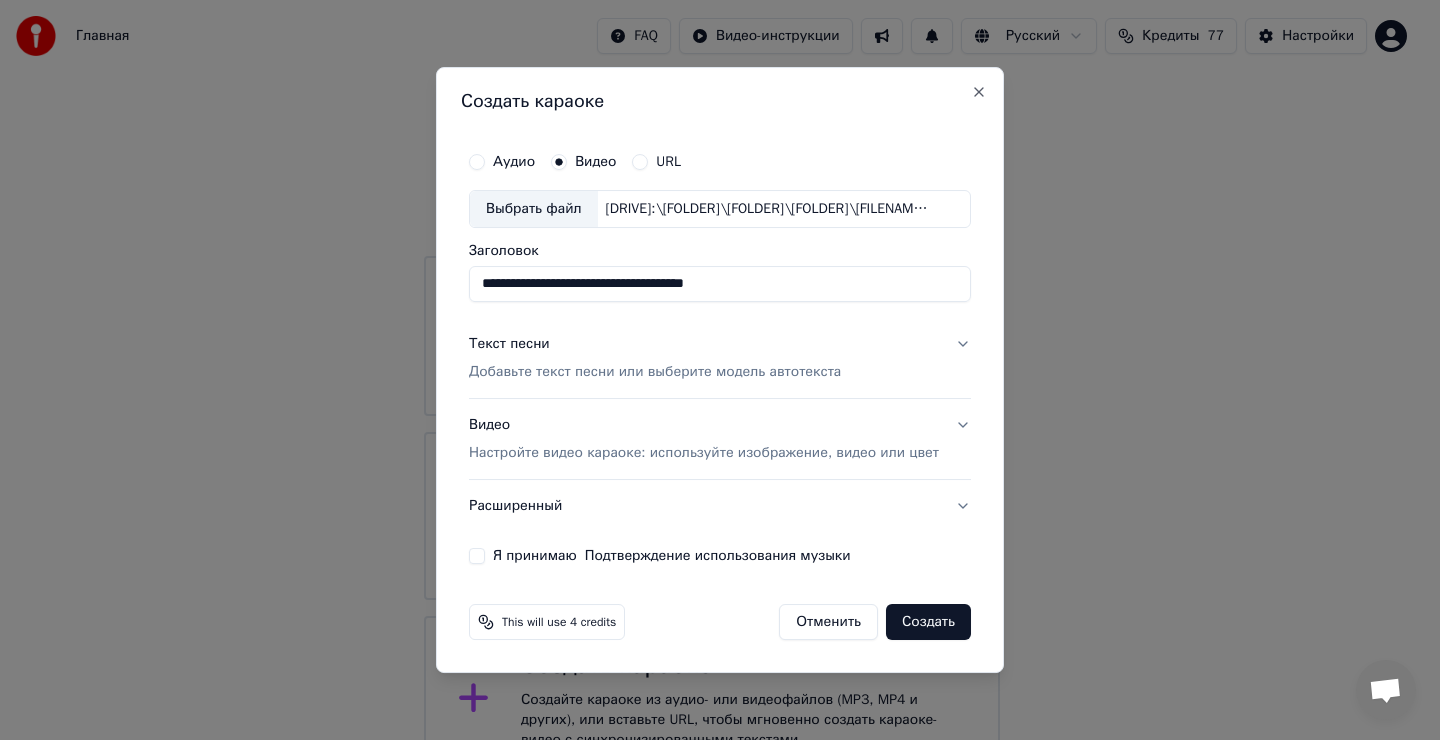 type on "**********" 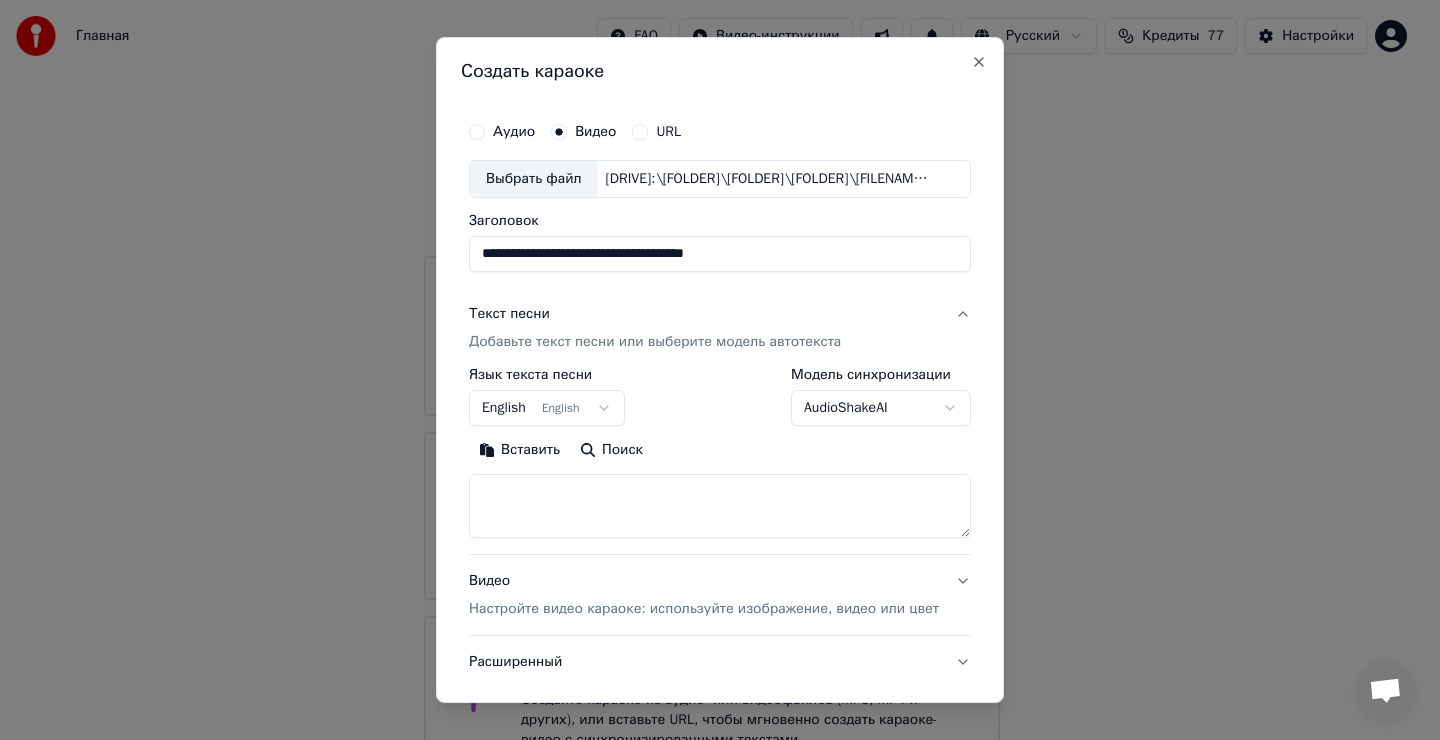 click at bounding box center [720, 506] 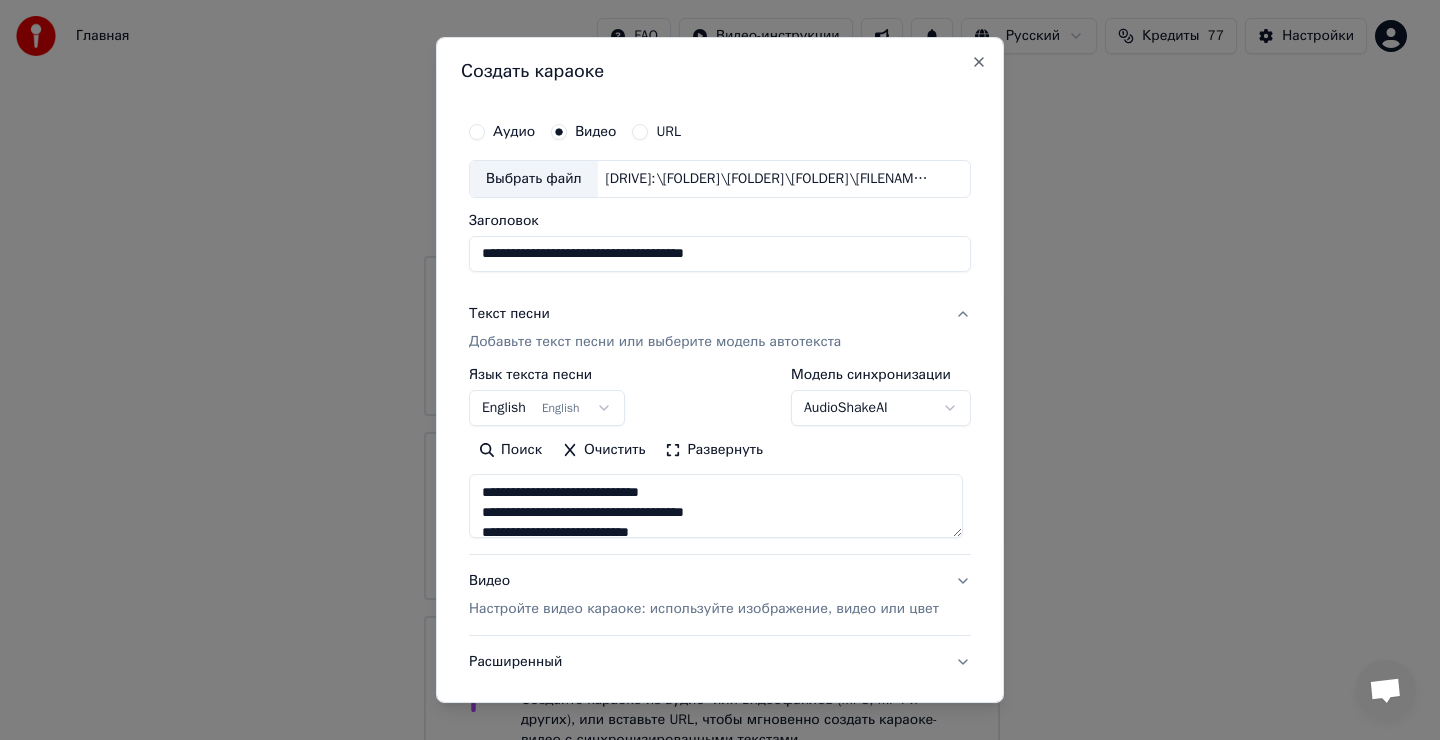 click on "English English" at bounding box center [547, 408] 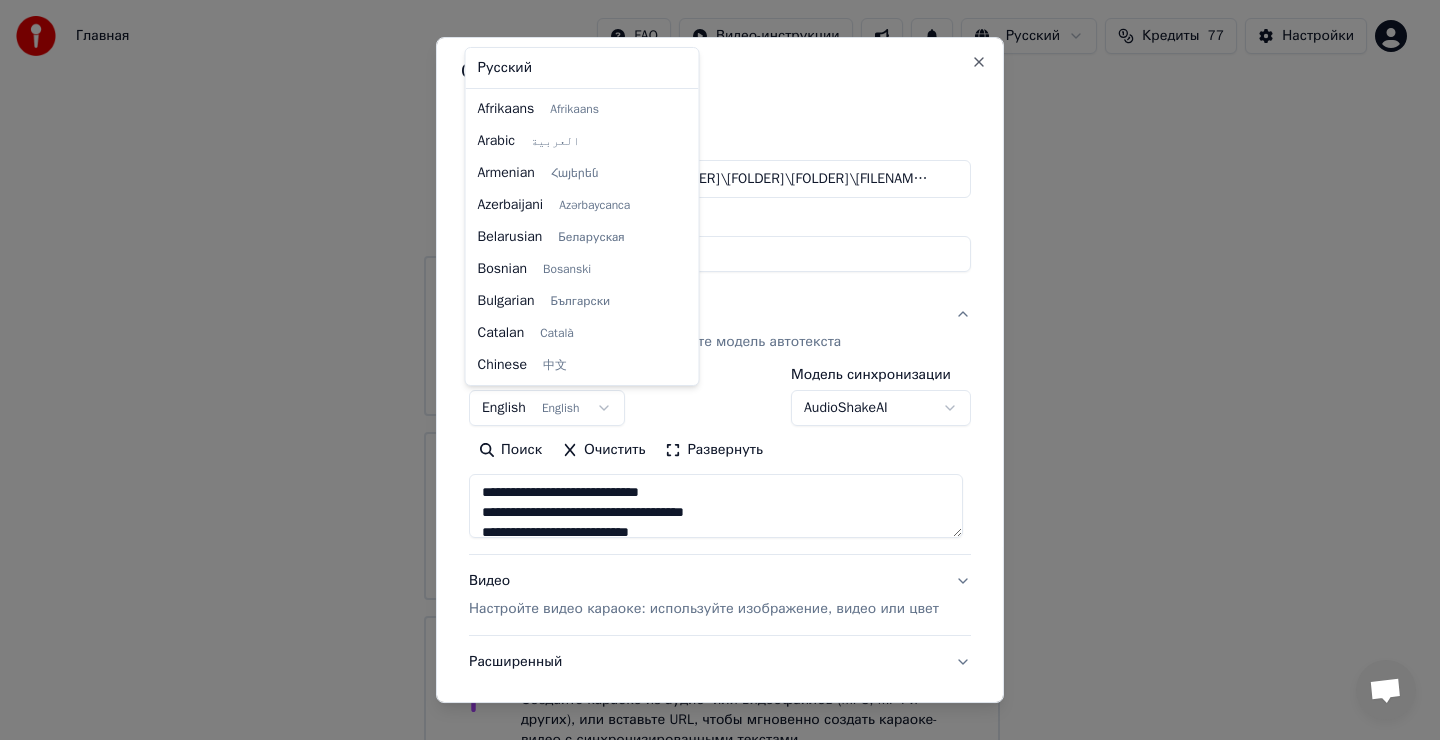 scroll, scrollTop: 160, scrollLeft: 0, axis: vertical 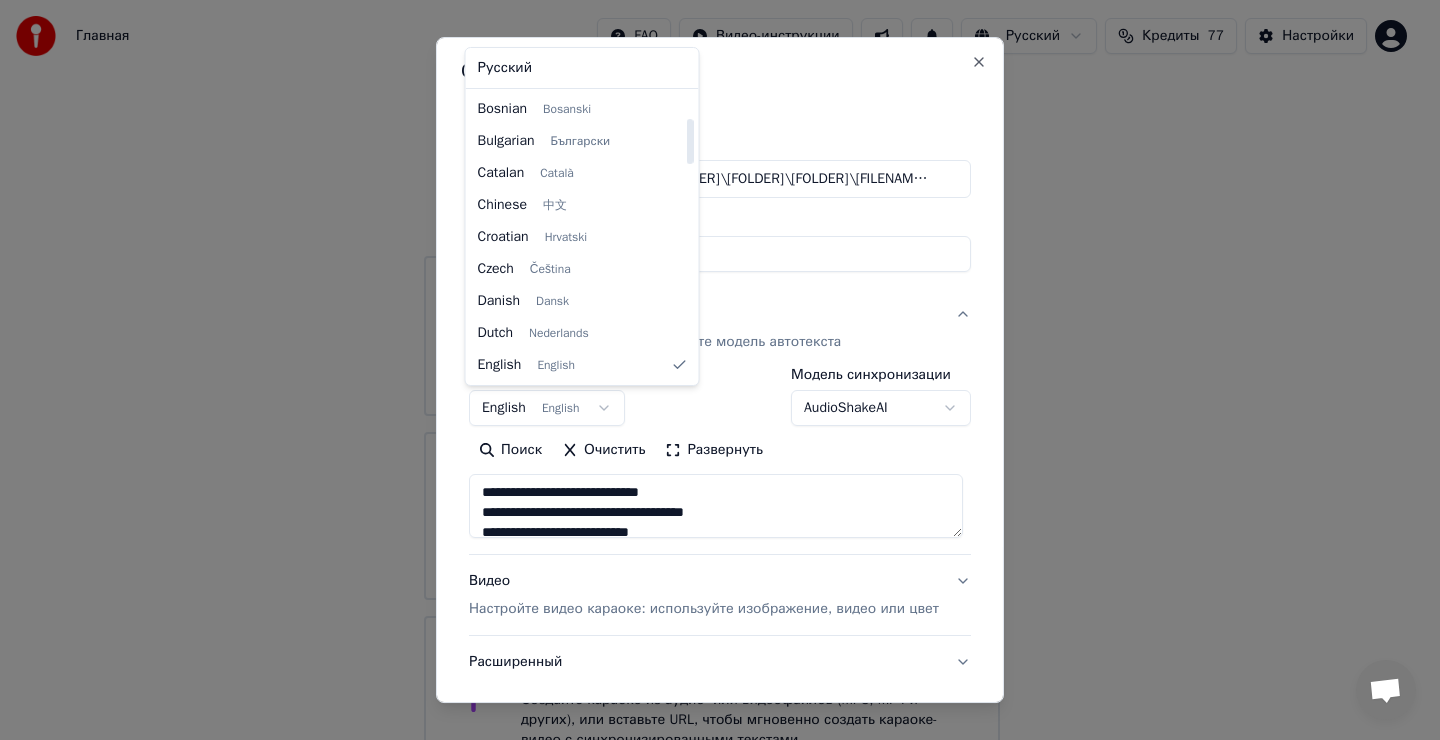 select on "**" 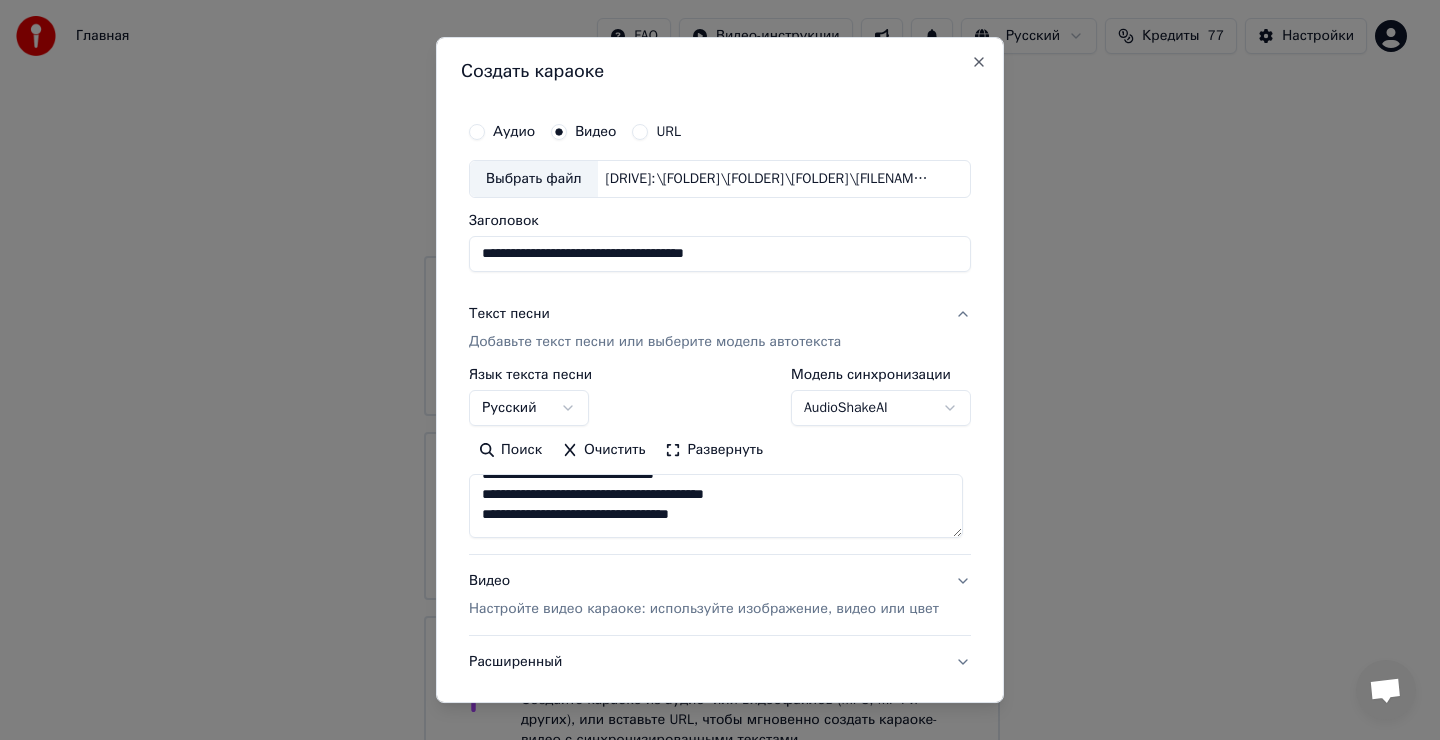 scroll, scrollTop: 300, scrollLeft: 0, axis: vertical 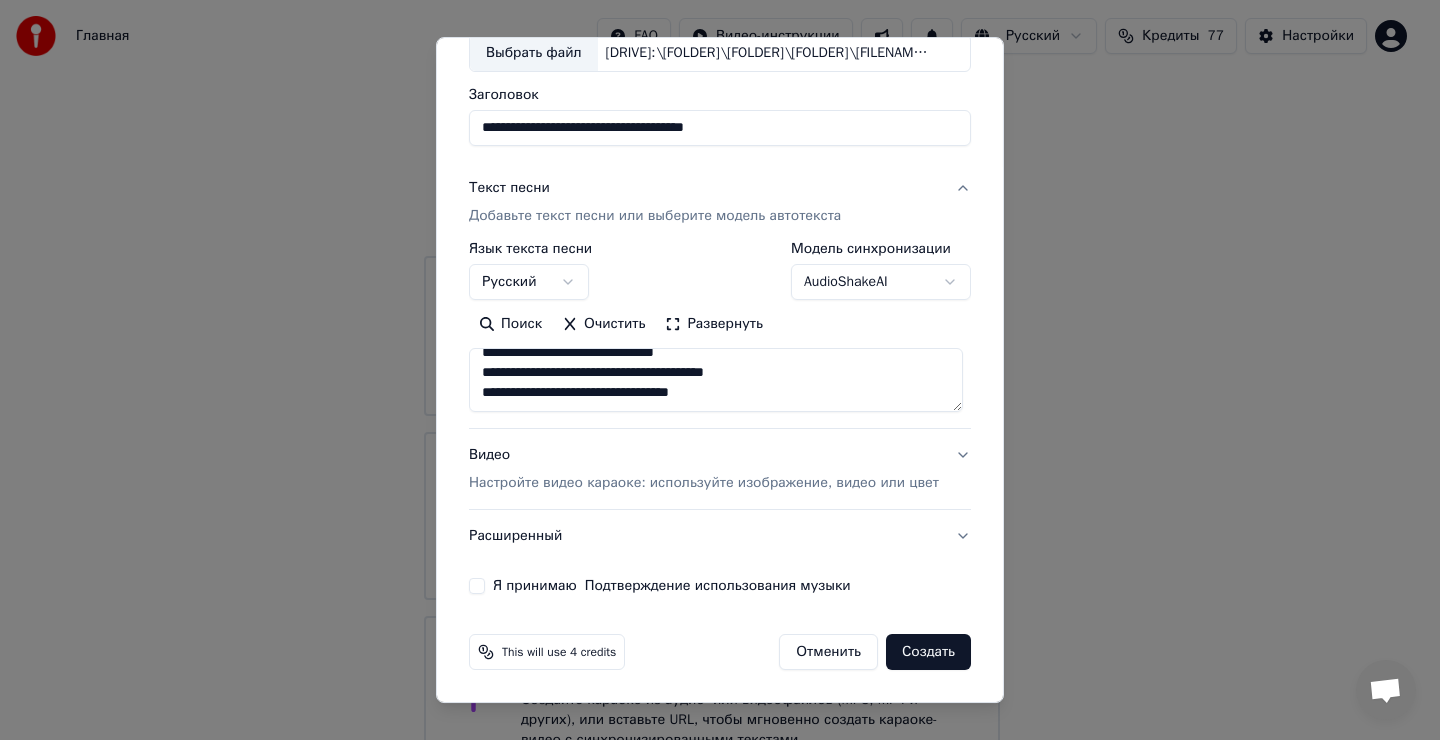 click on "**********" at bounding box center [716, 380] 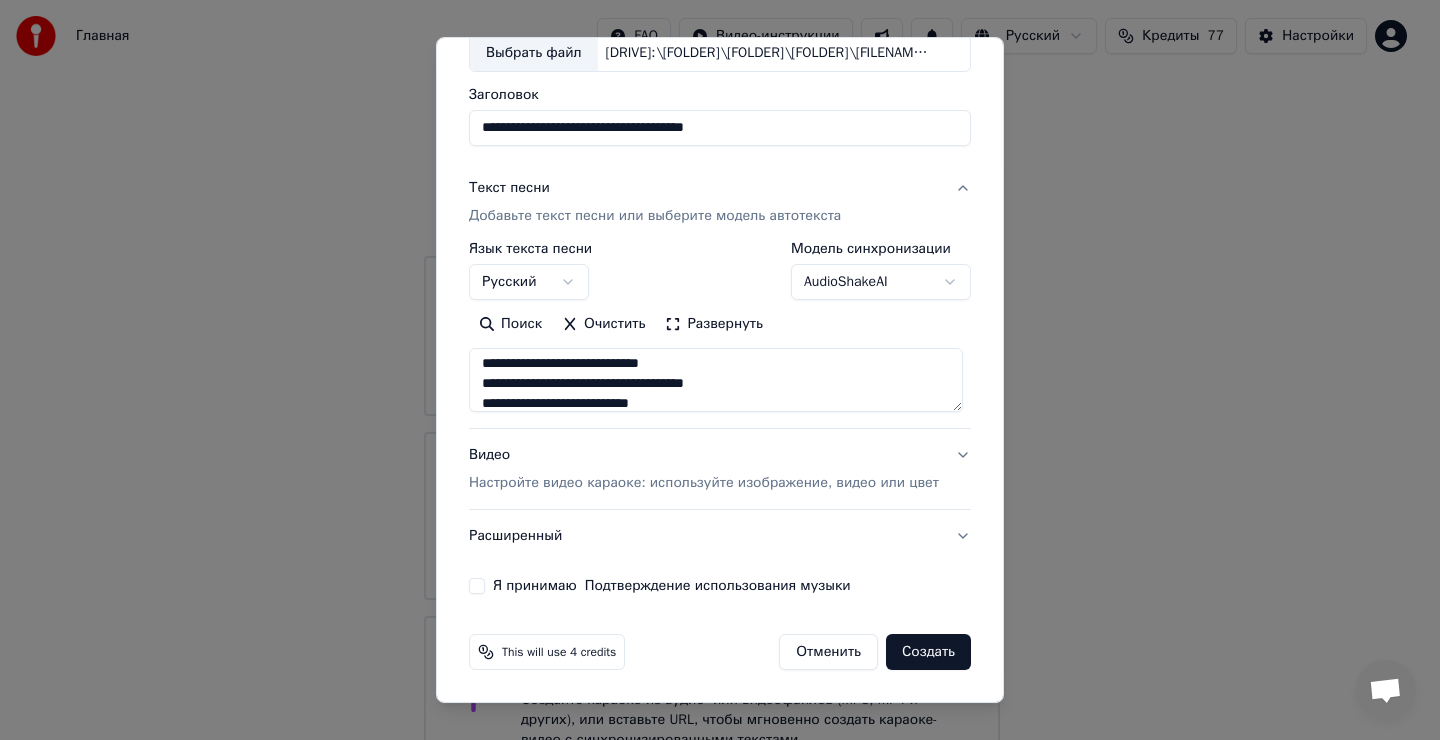 scroll, scrollTop: 0, scrollLeft: 0, axis: both 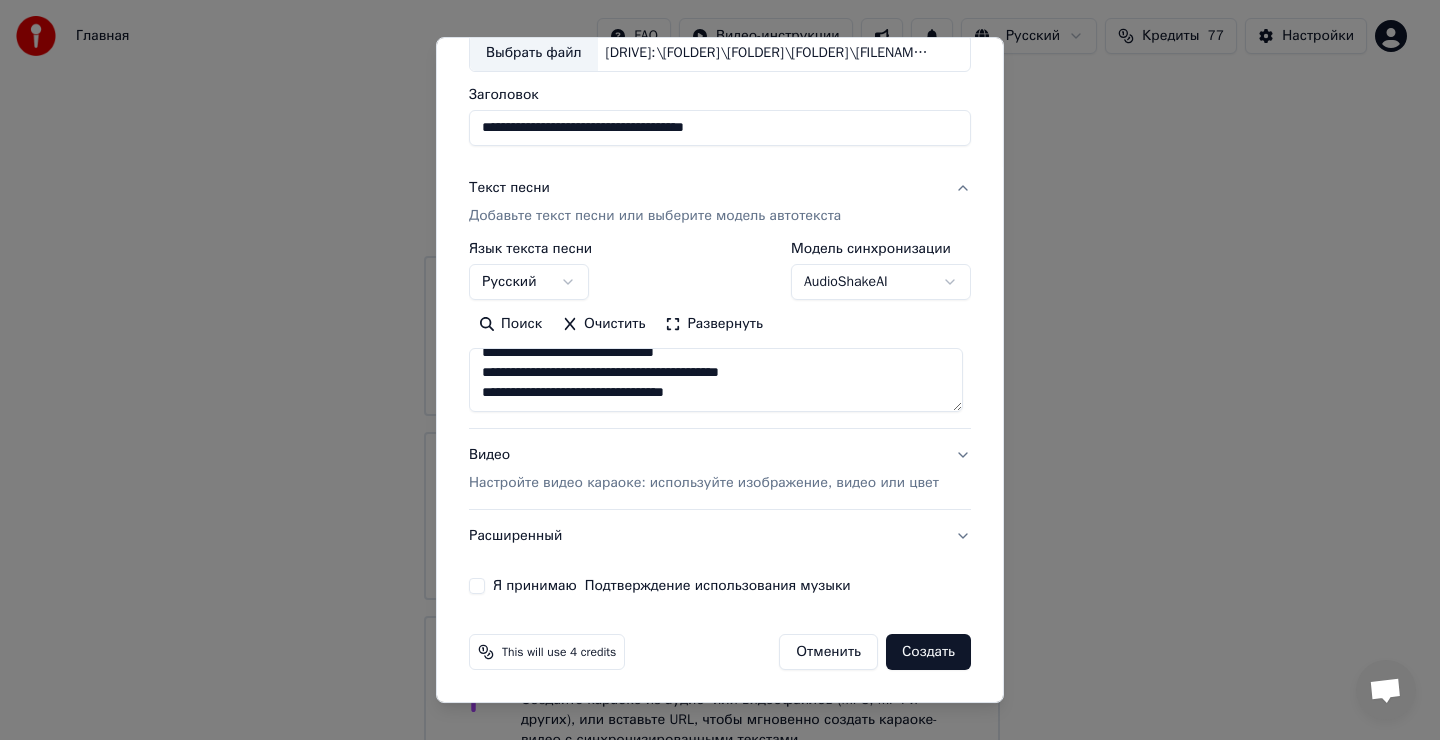 click on "**********" at bounding box center [716, 380] 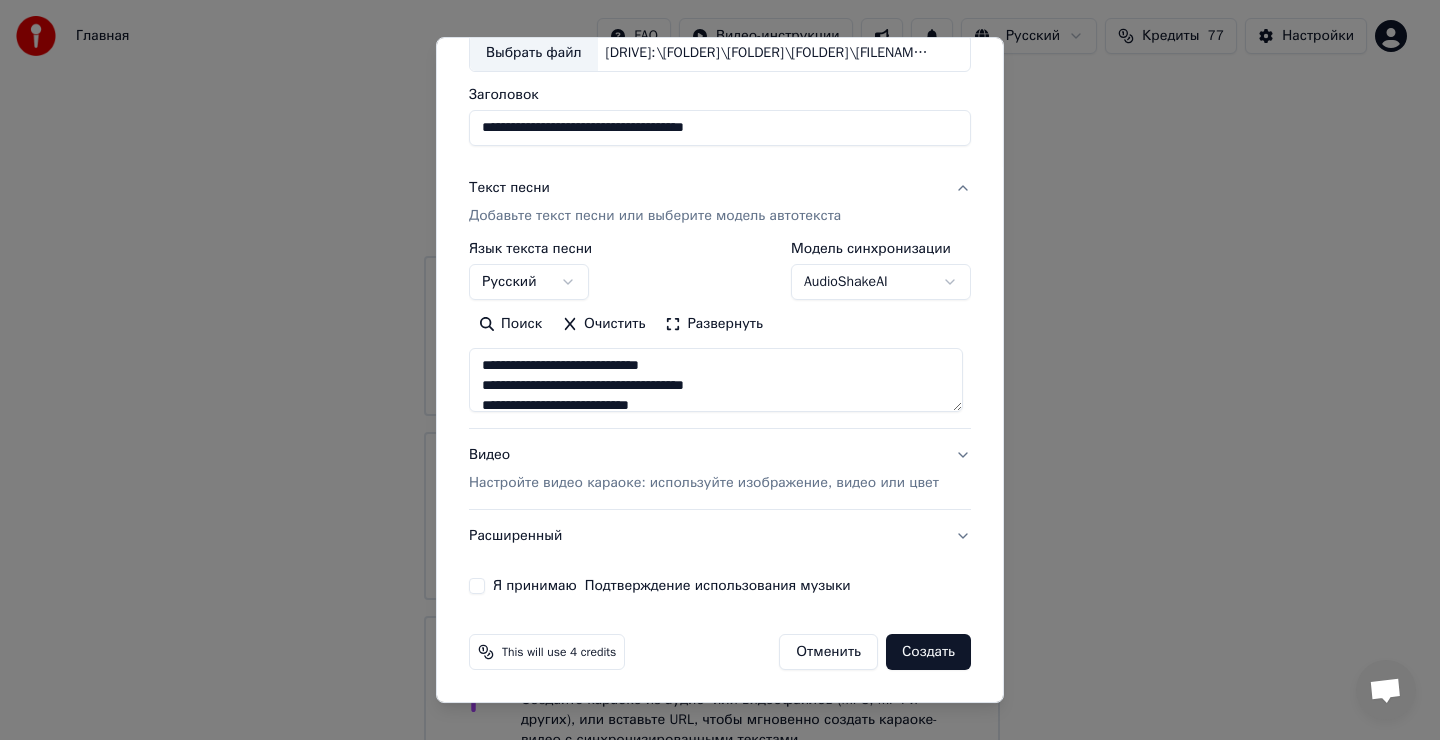 scroll, scrollTop: 0, scrollLeft: 0, axis: both 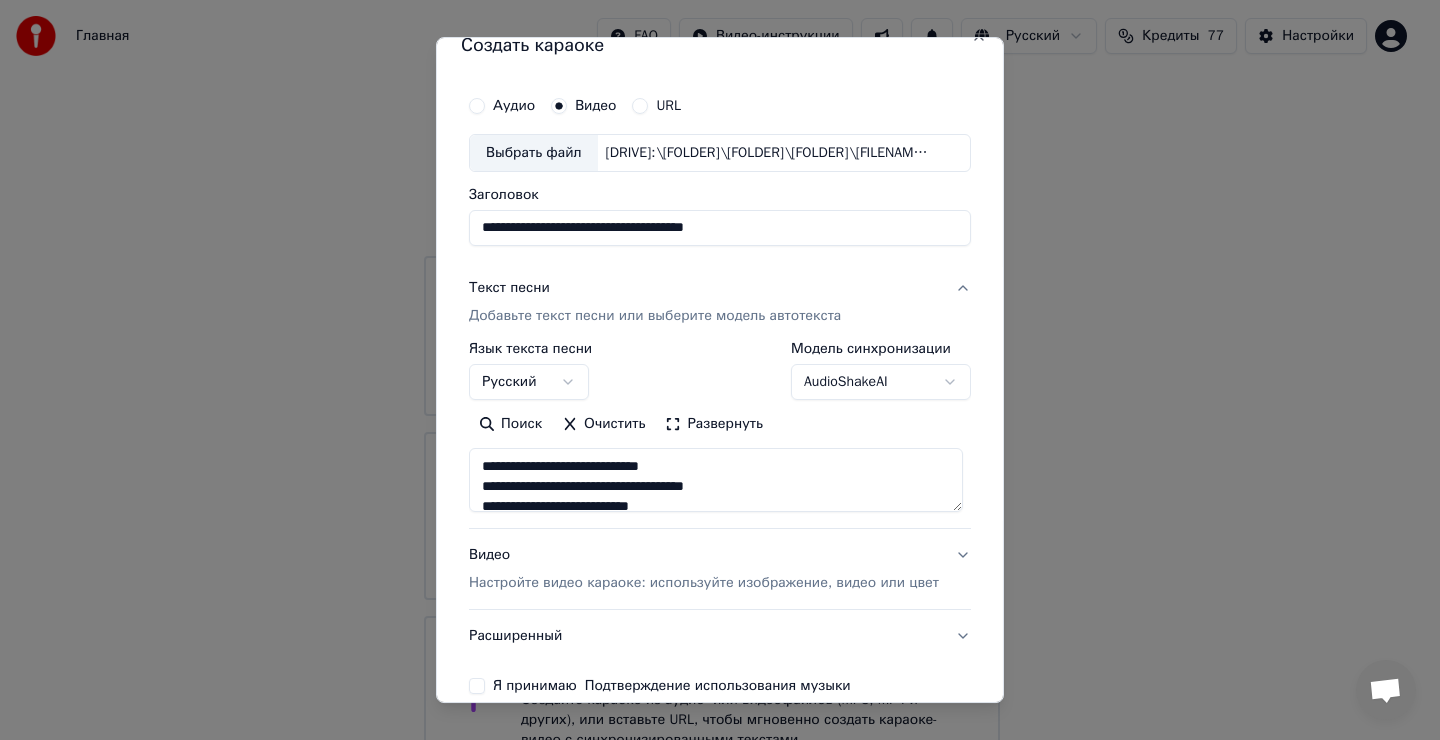 type on "**********" 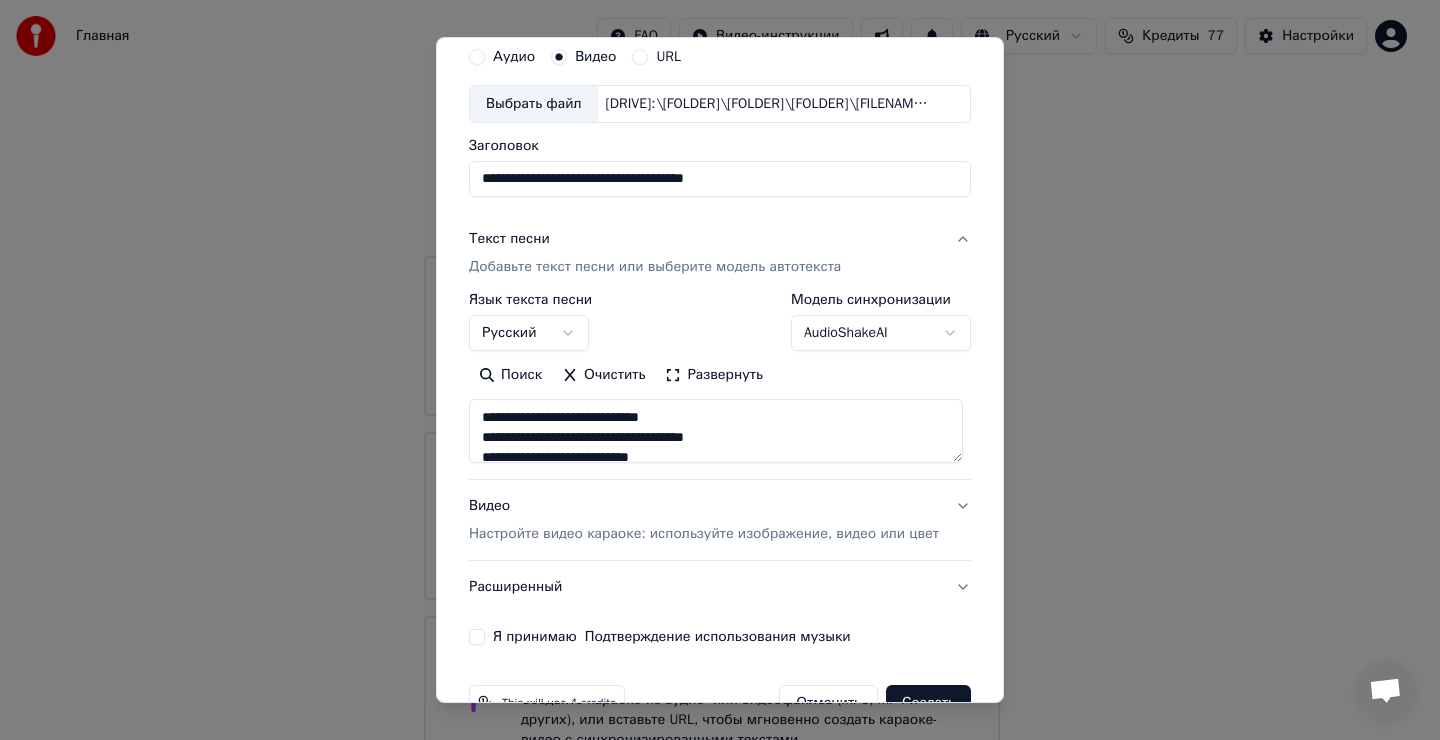 scroll, scrollTop: 126, scrollLeft: 0, axis: vertical 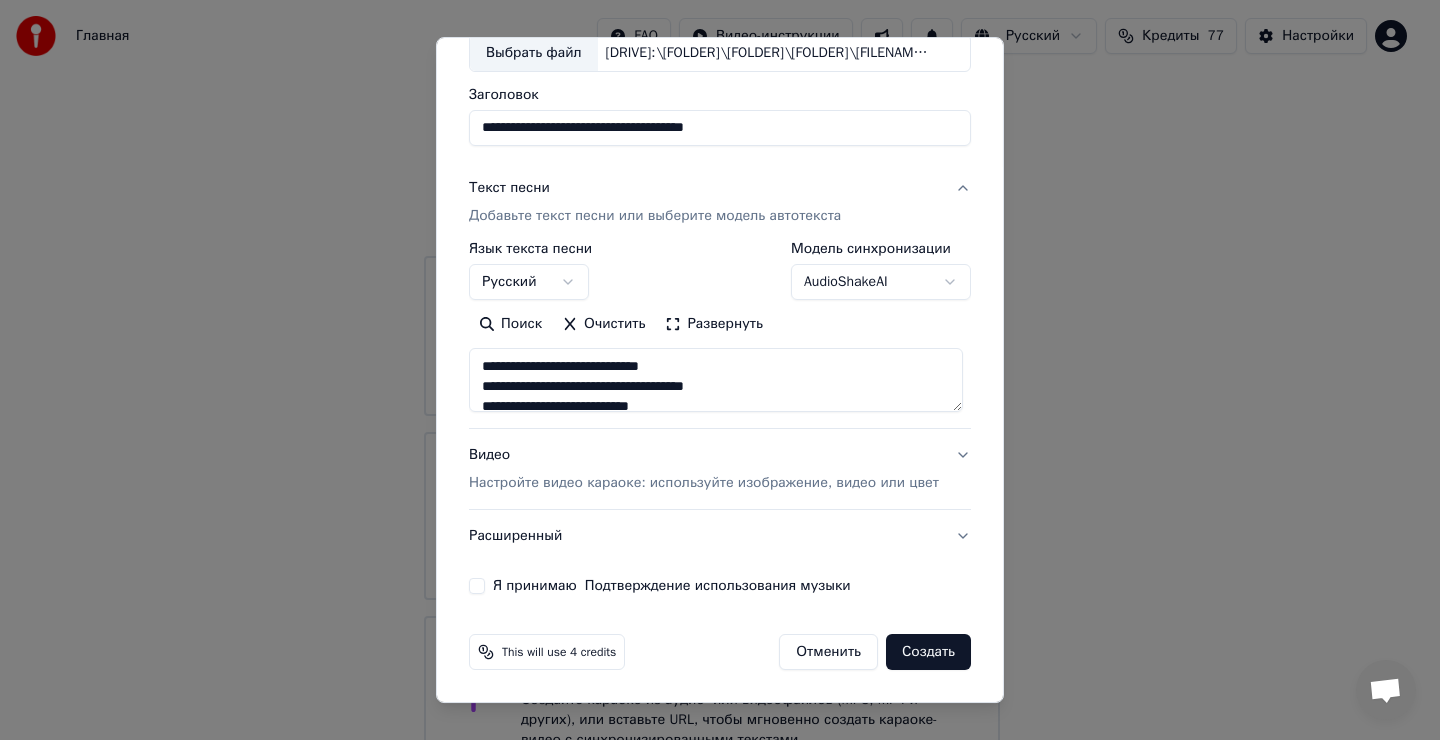 click on "**********" at bounding box center [720, 290] 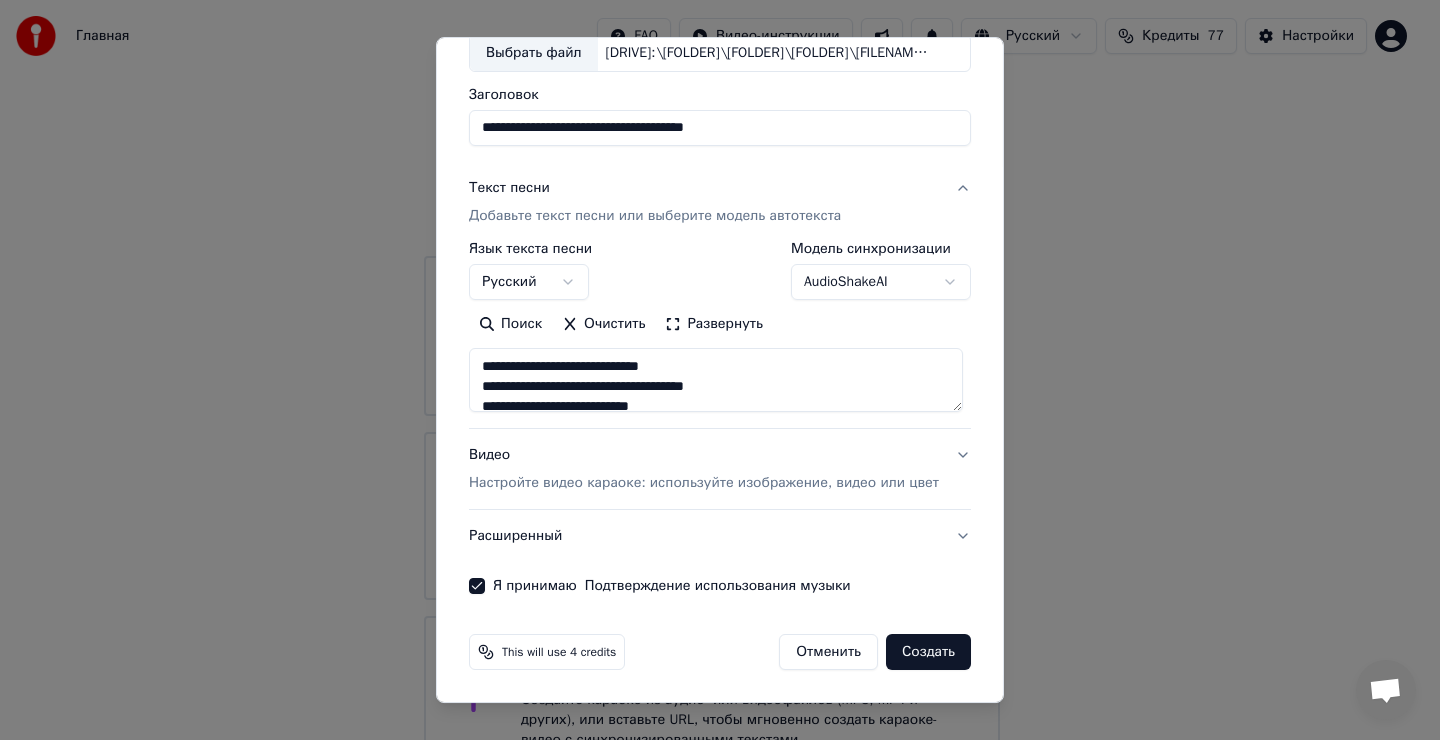 drag, startPoint x: 675, startPoint y: 125, endPoint x: 684, endPoint y: 135, distance: 13.453624 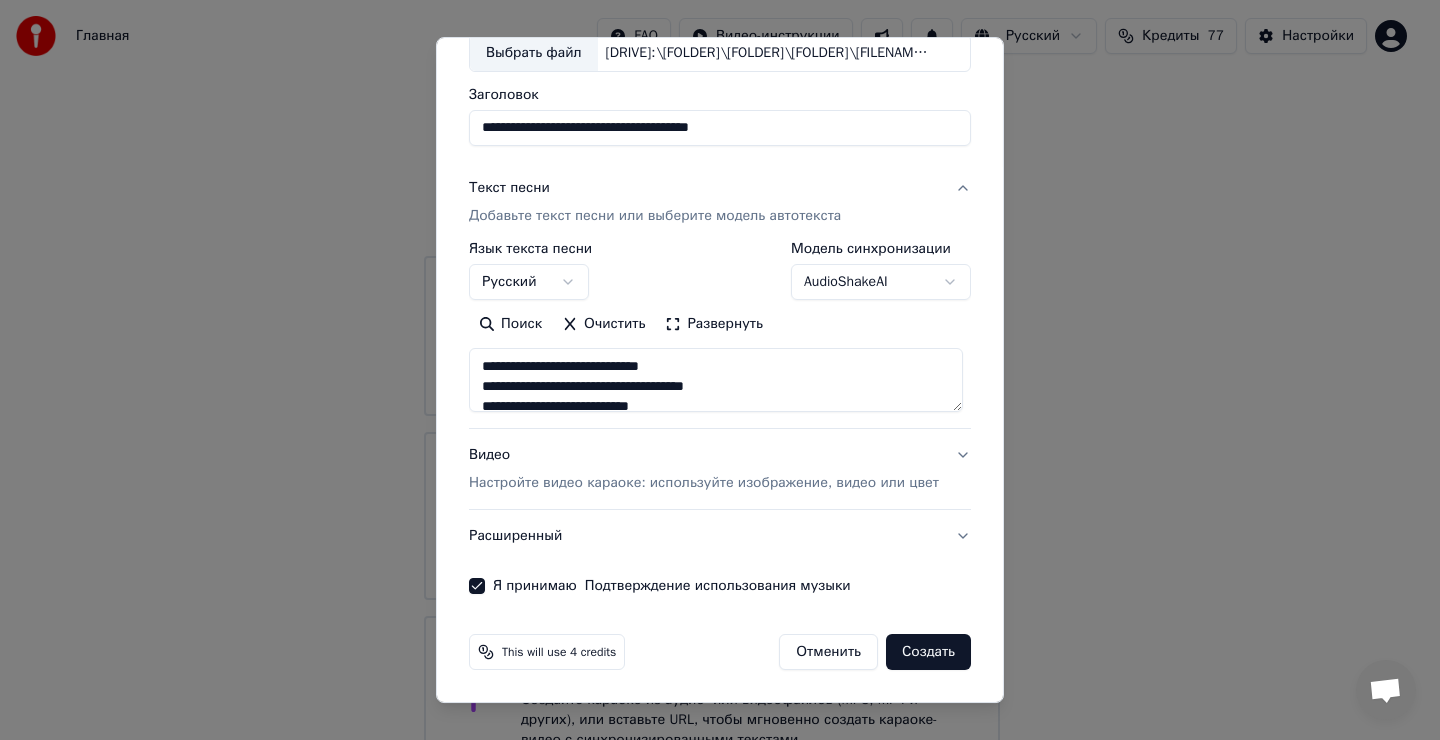 click on "**********" at bounding box center (720, 128) 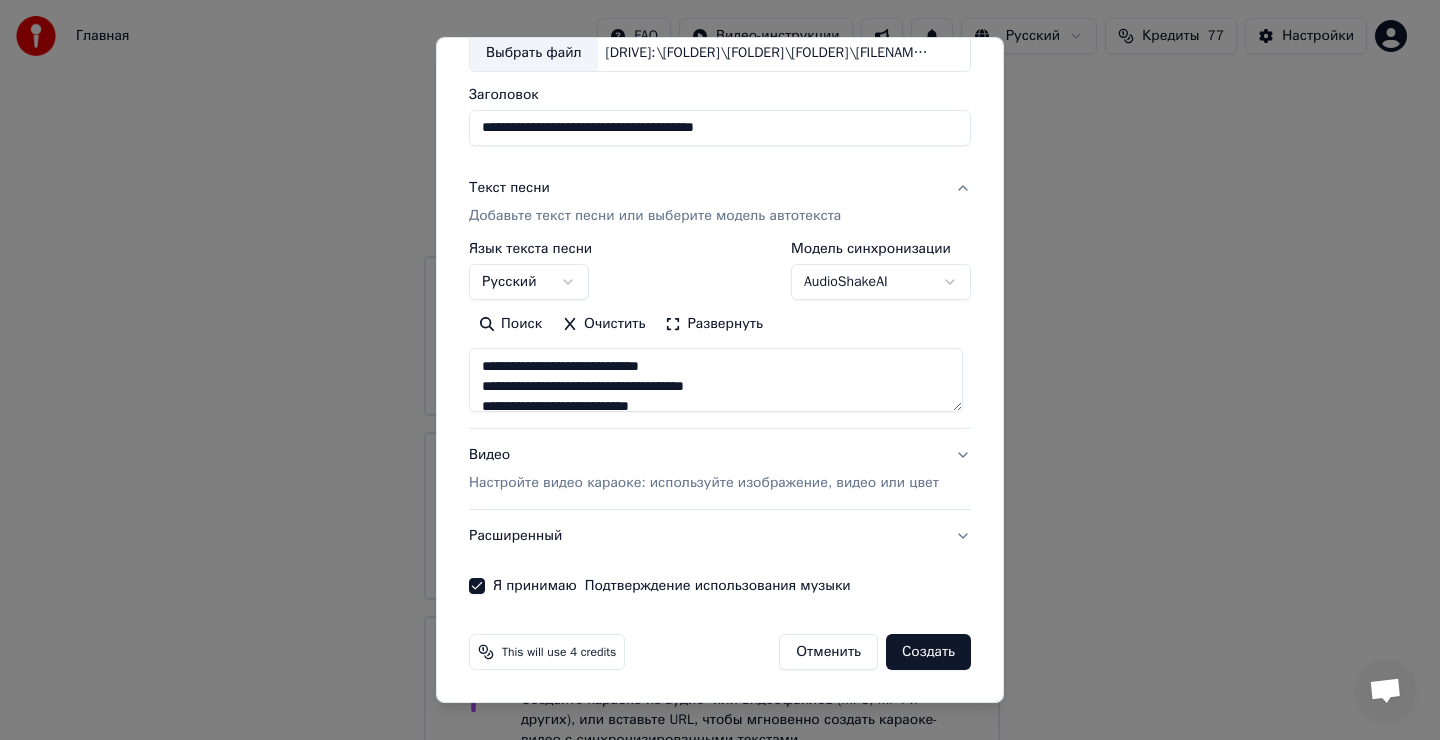 type on "**********" 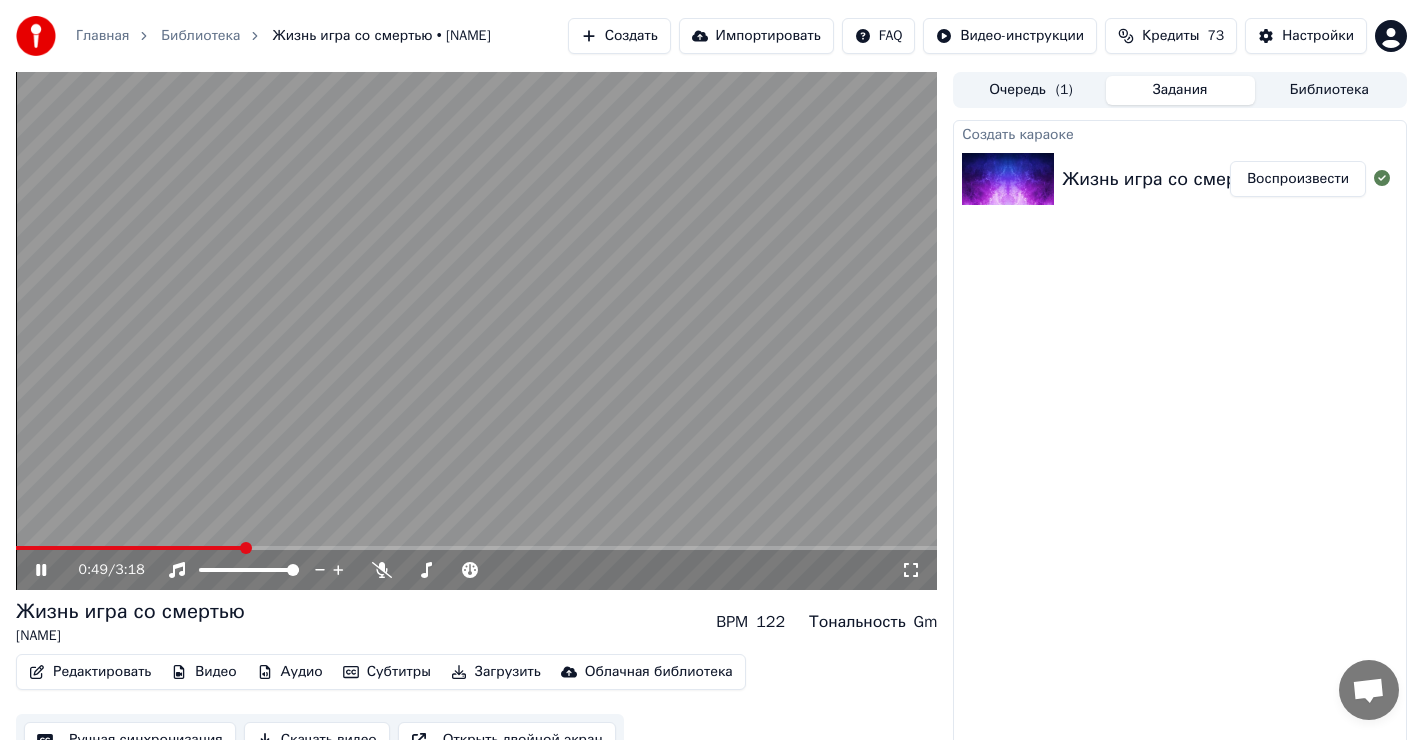 click at bounding box center (129, 548) 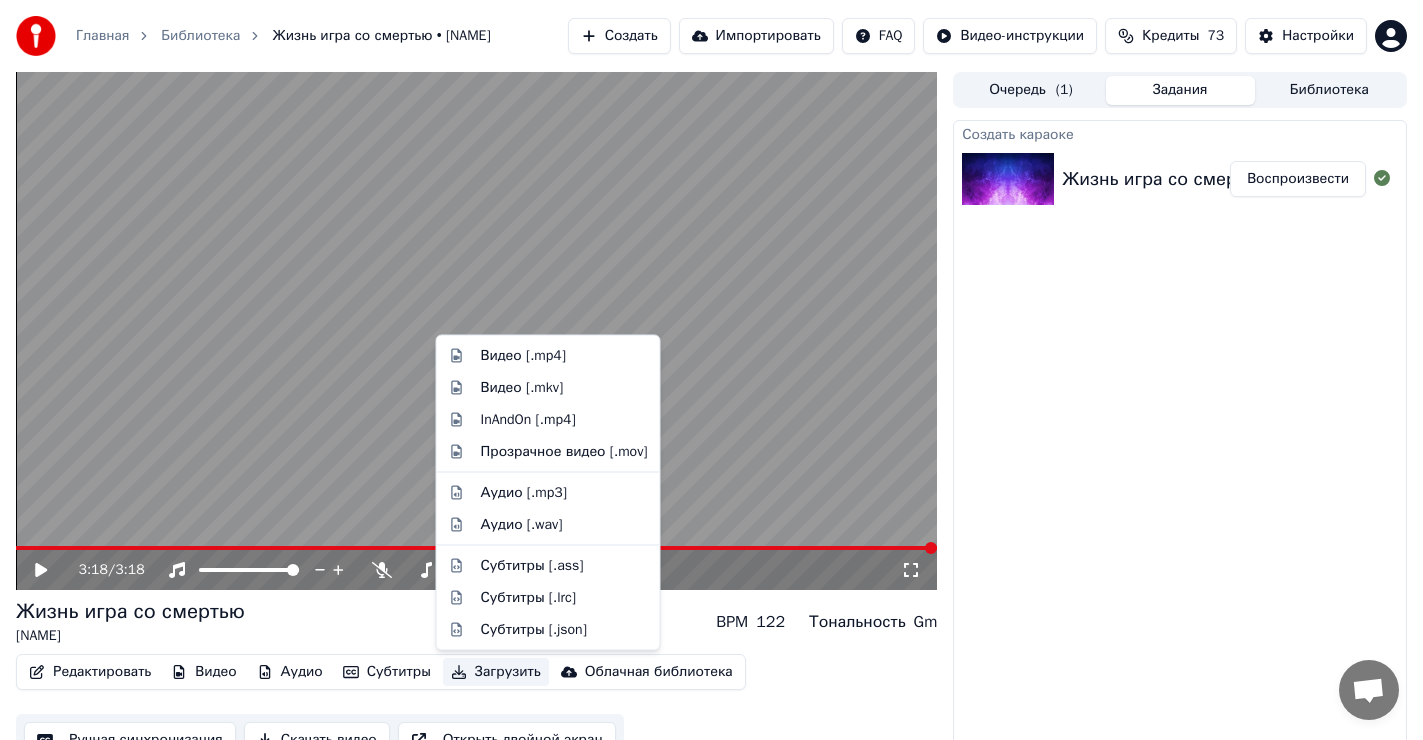 click on "Загрузить" at bounding box center (496, 672) 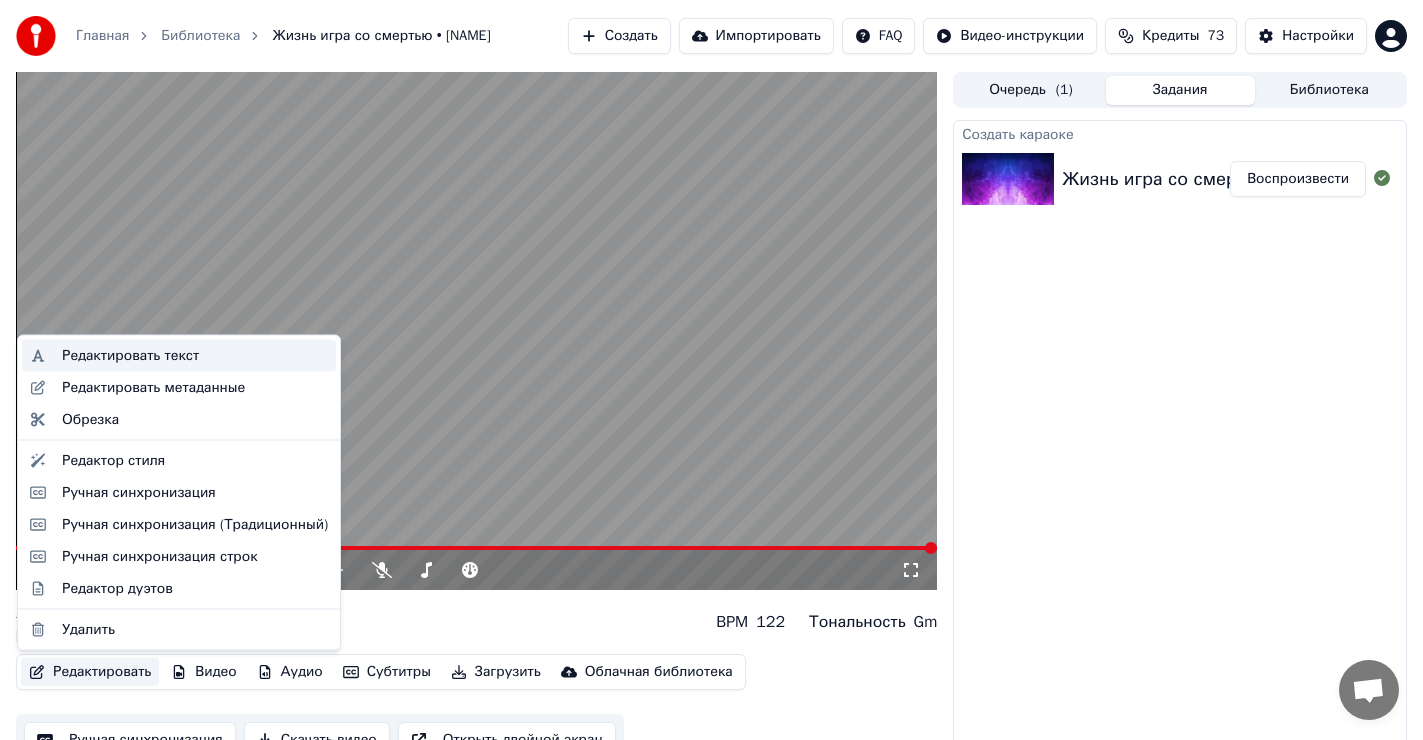 click on "Редактировать текст" at bounding box center (130, 356) 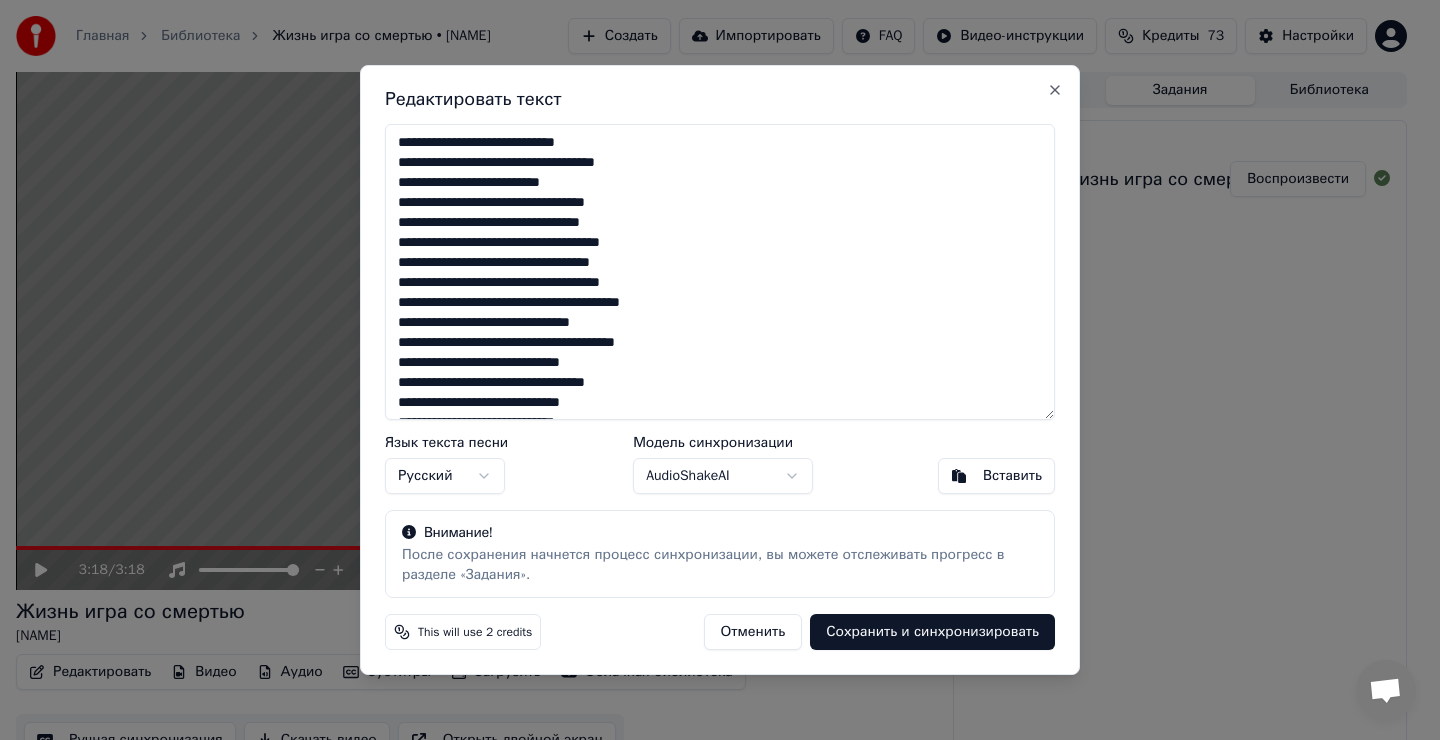 click on "**********" at bounding box center (720, 272) 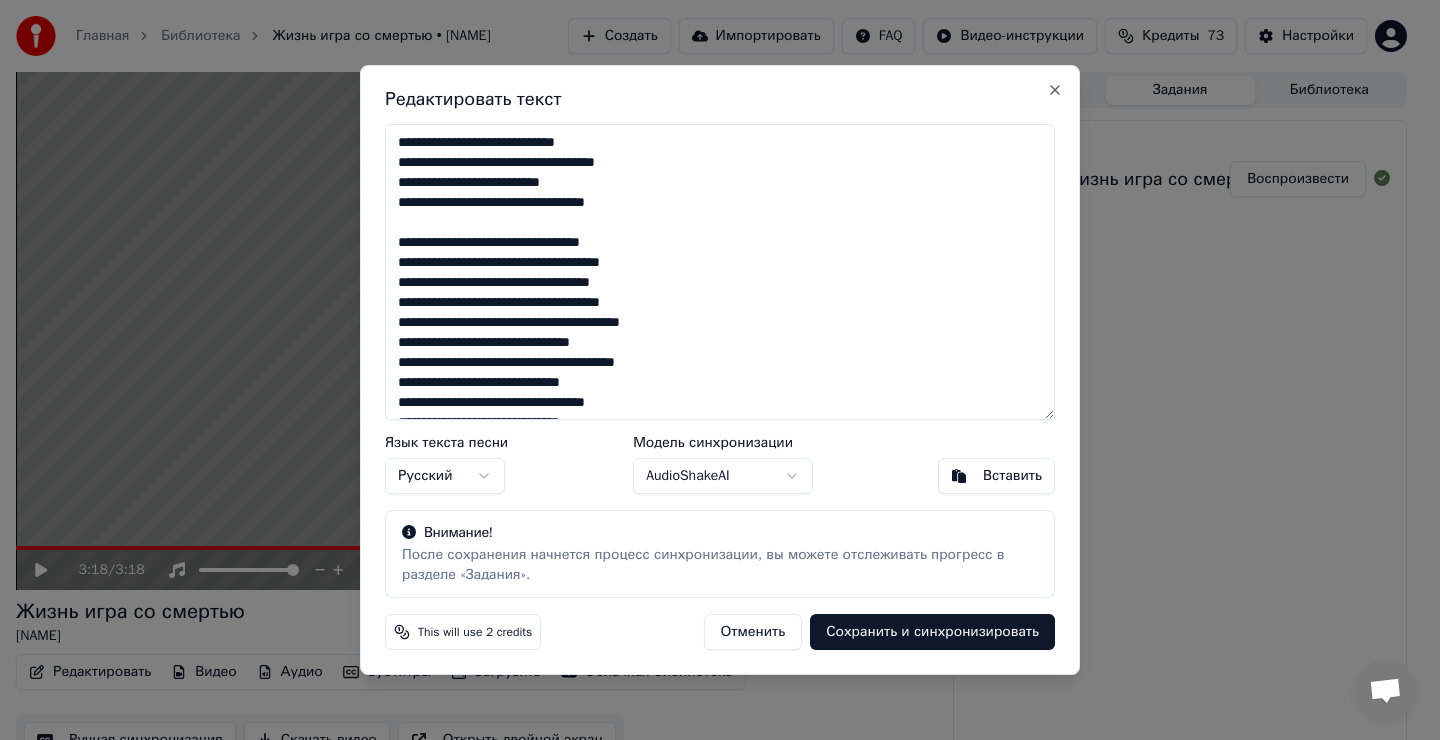 click on "**********" at bounding box center (720, 272) 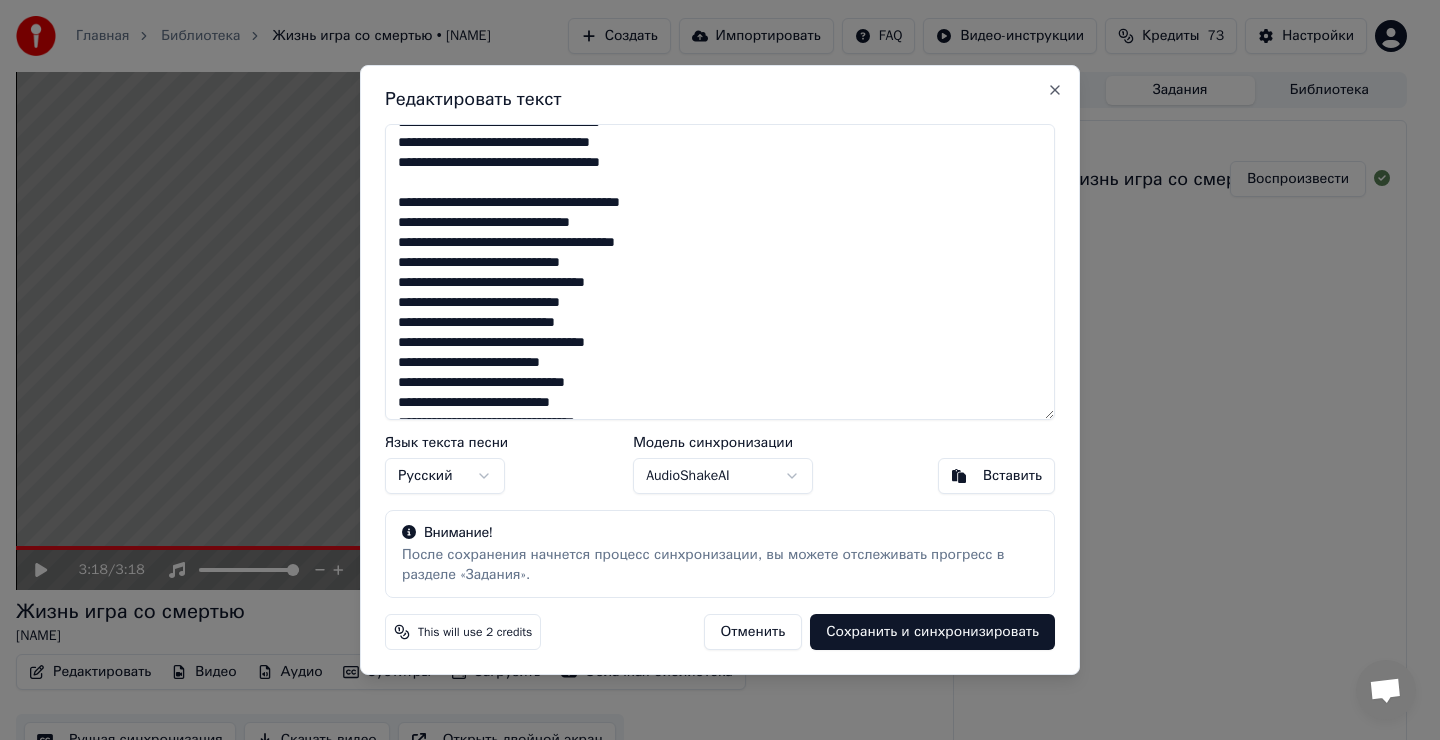 scroll, scrollTop: 200, scrollLeft: 0, axis: vertical 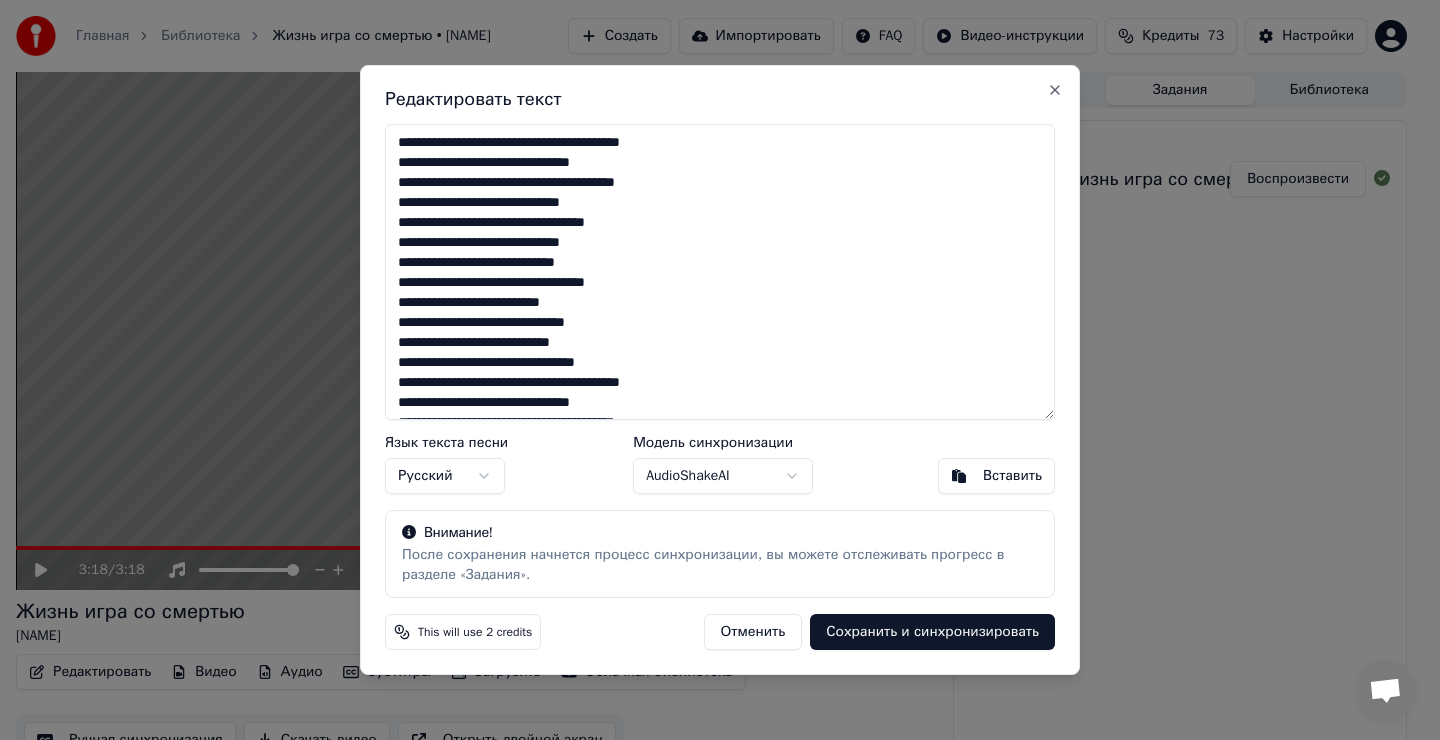 click on "**********" at bounding box center [720, 272] 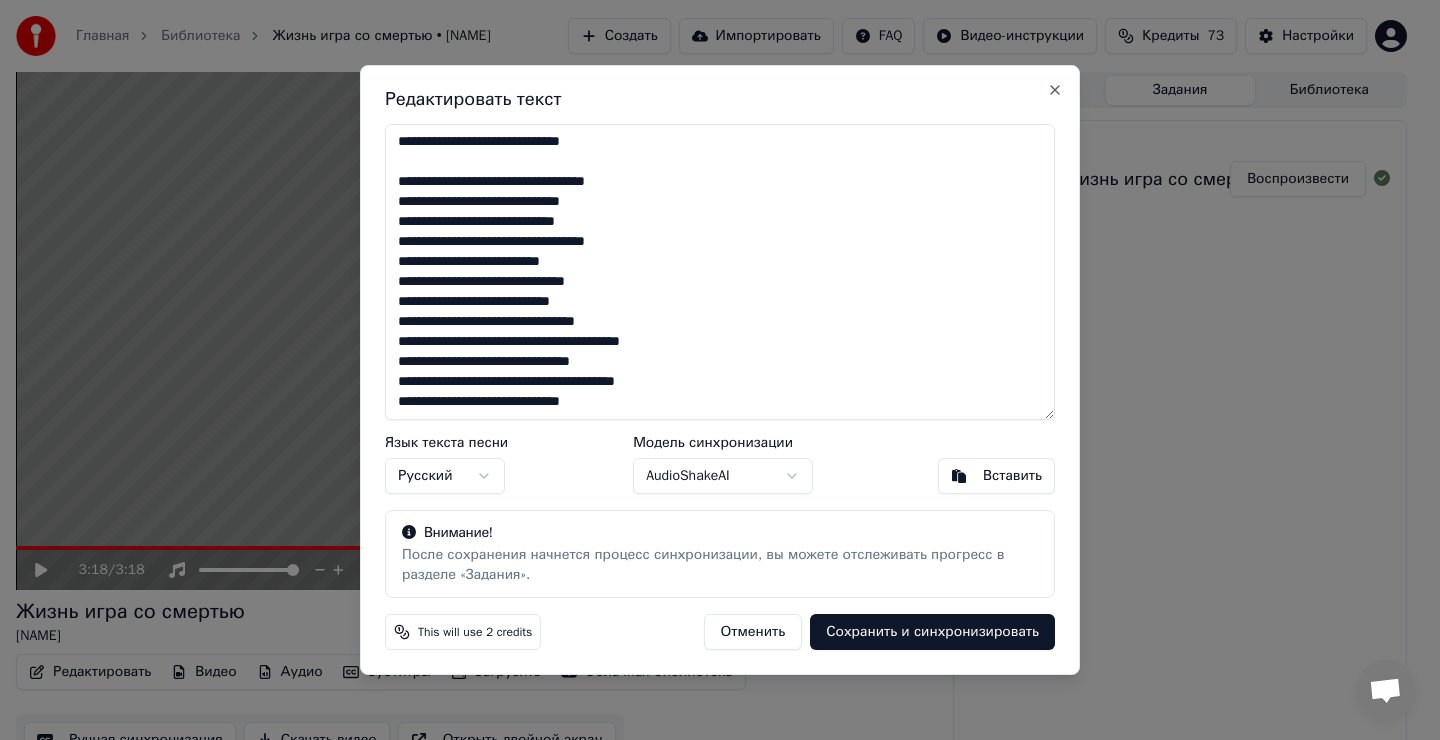 scroll, scrollTop: 262, scrollLeft: 0, axis: vertical 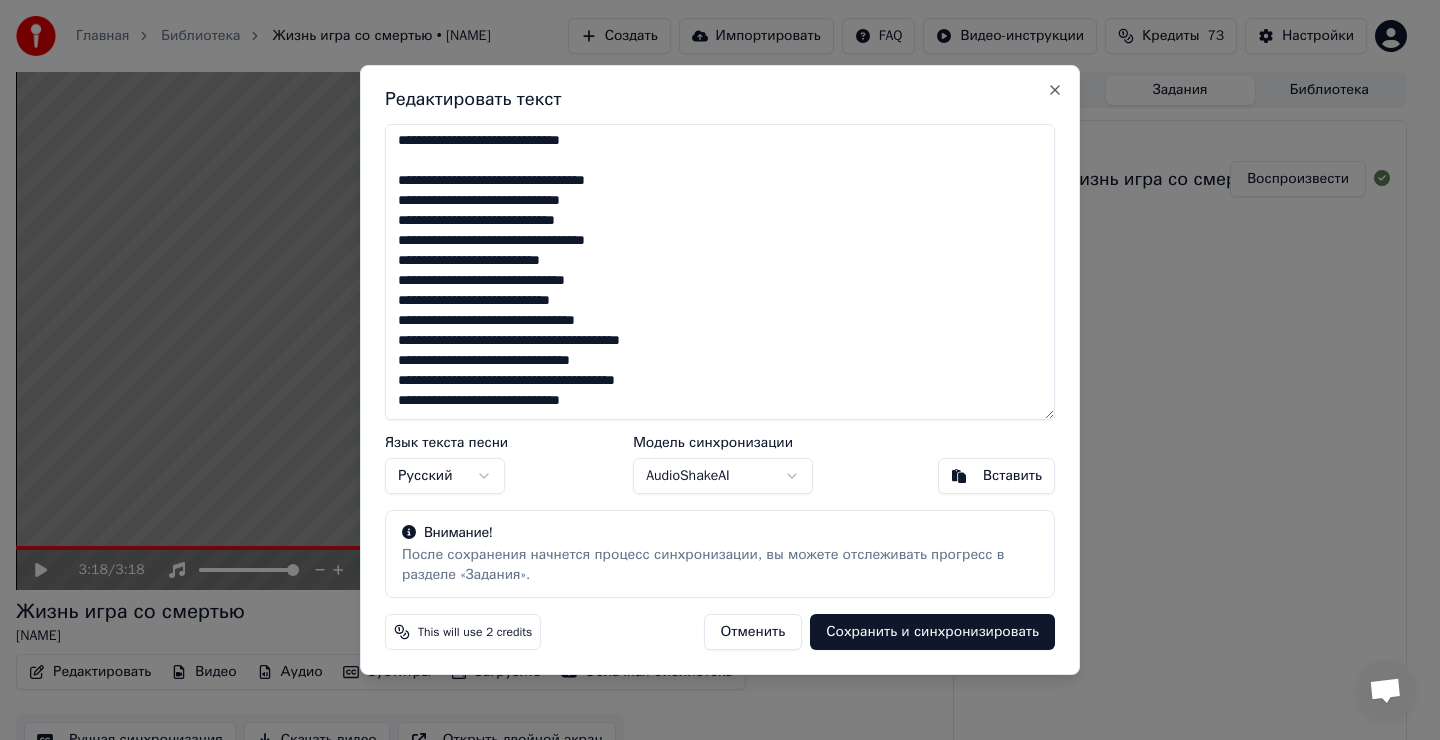 click on "**********" at bounding box center (720, 272) 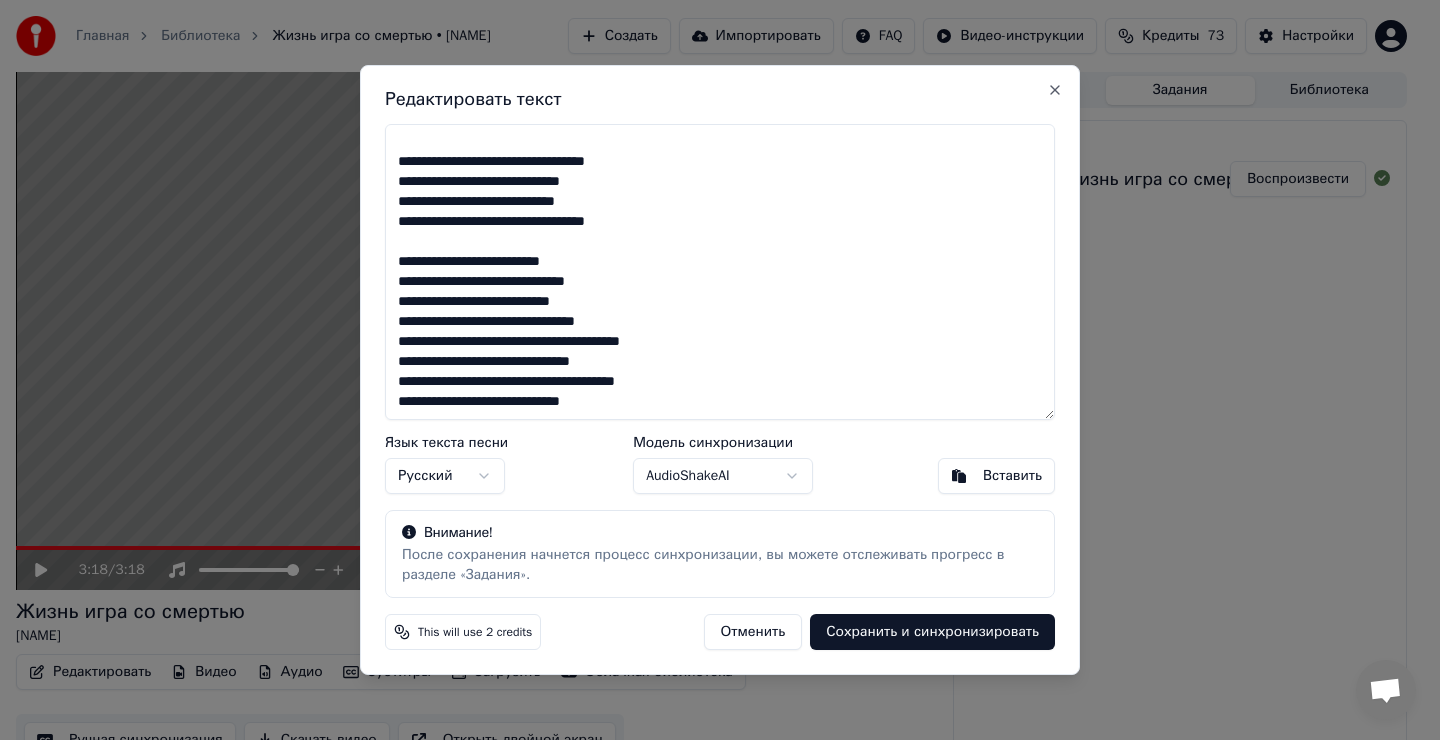 scroll, scrollTop: 282, scrollLeft: 0, axis: vertical 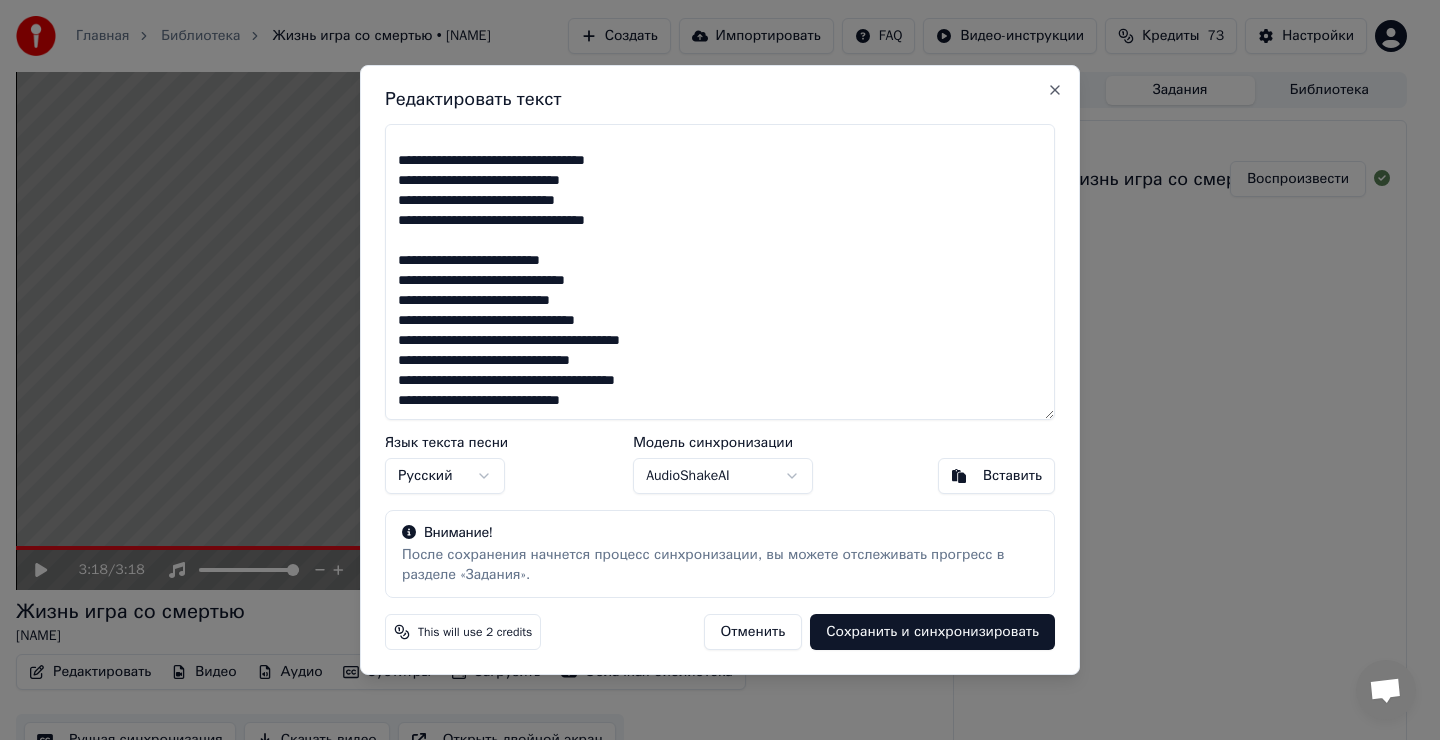 click on "**********" at bounding box center (720, 272) 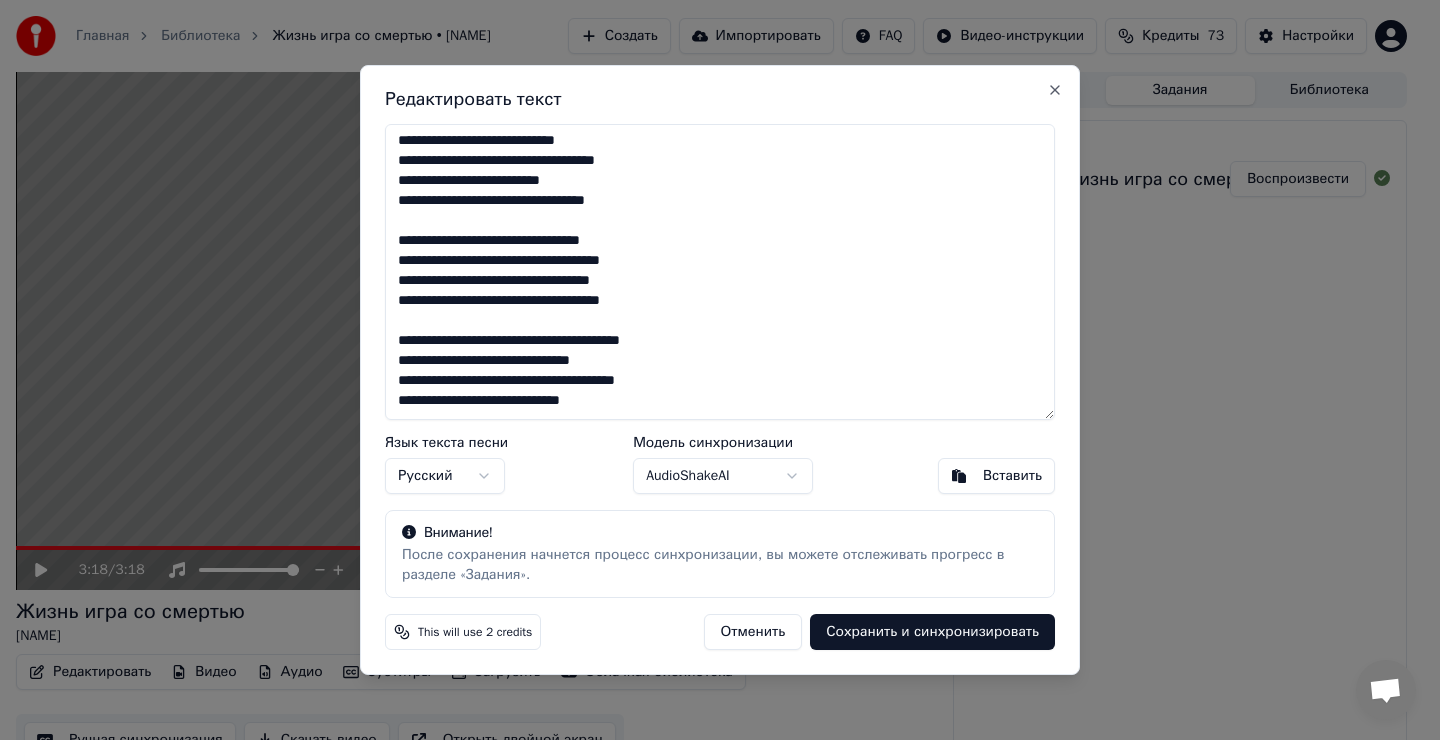 scroll, scrollTop: 0, scrollLeft: 0, axis: both 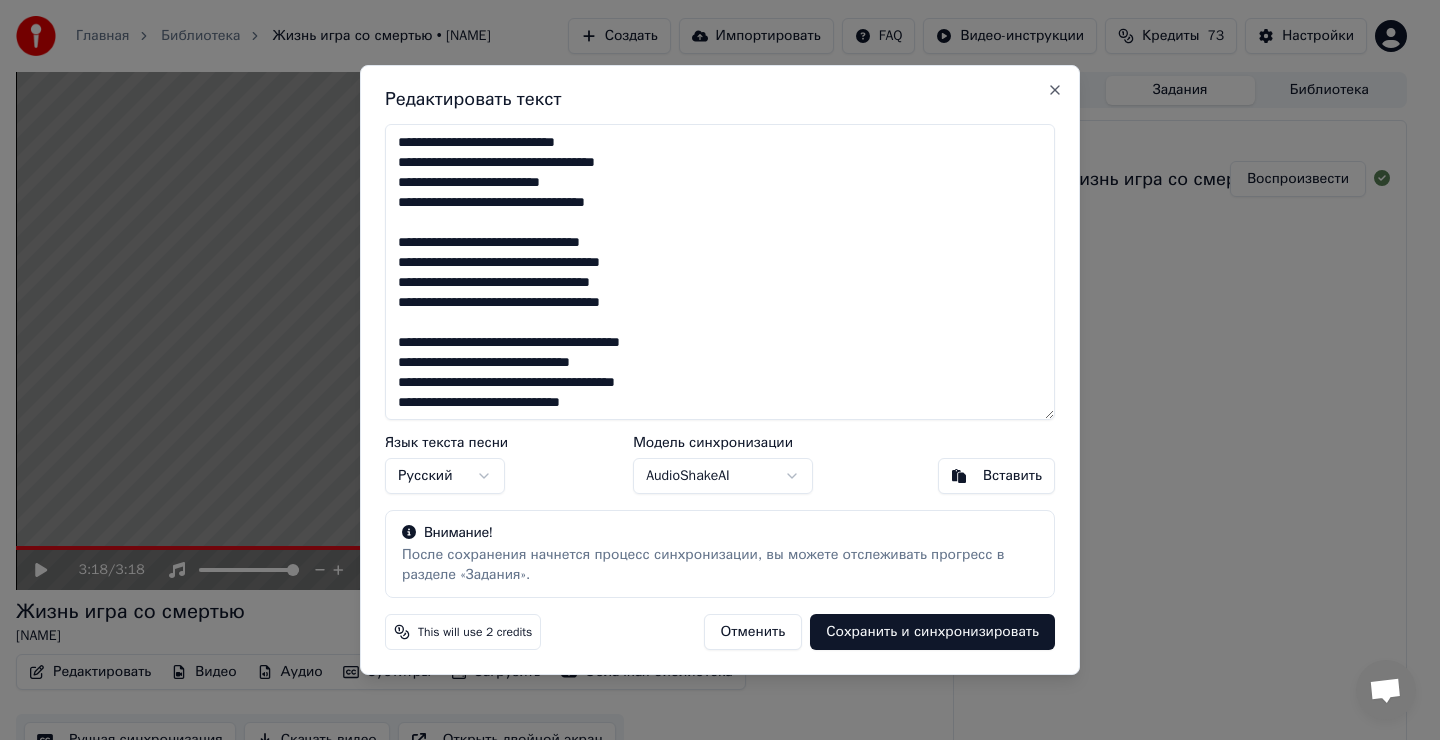 type on "**********" 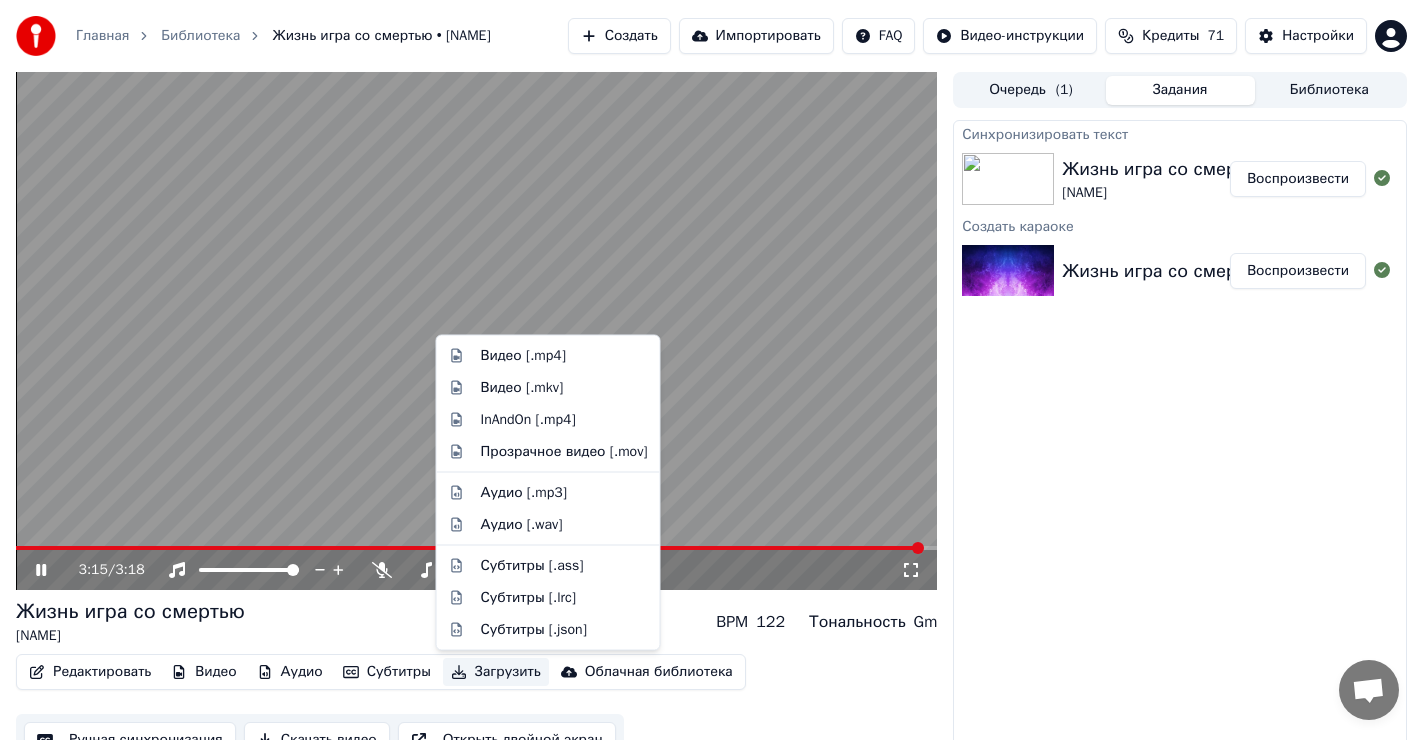 click on "Загрузить" at bounding box center (496, 672) 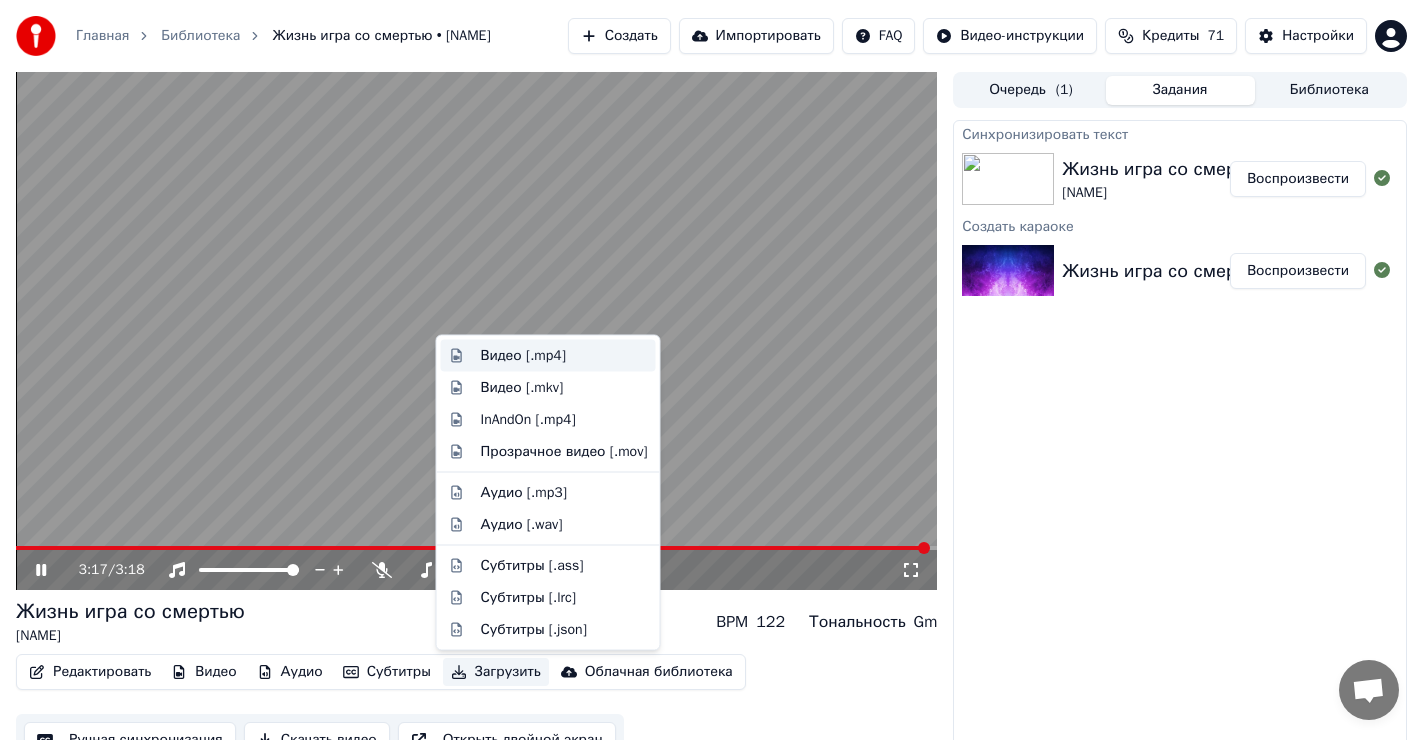 click on "Видео [.mp4]" at bounding box center [523, 356] 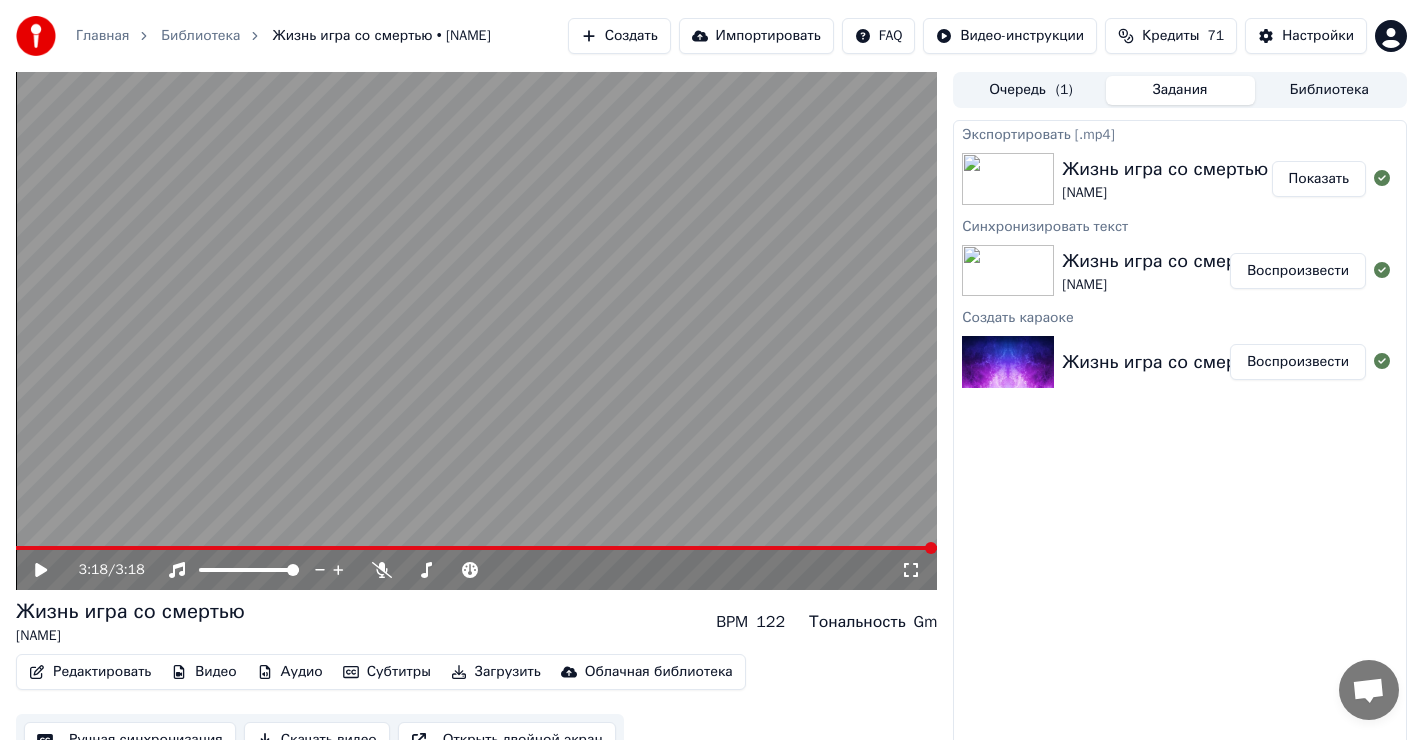 click on "Показать" at bounding box center (1319, 179) 